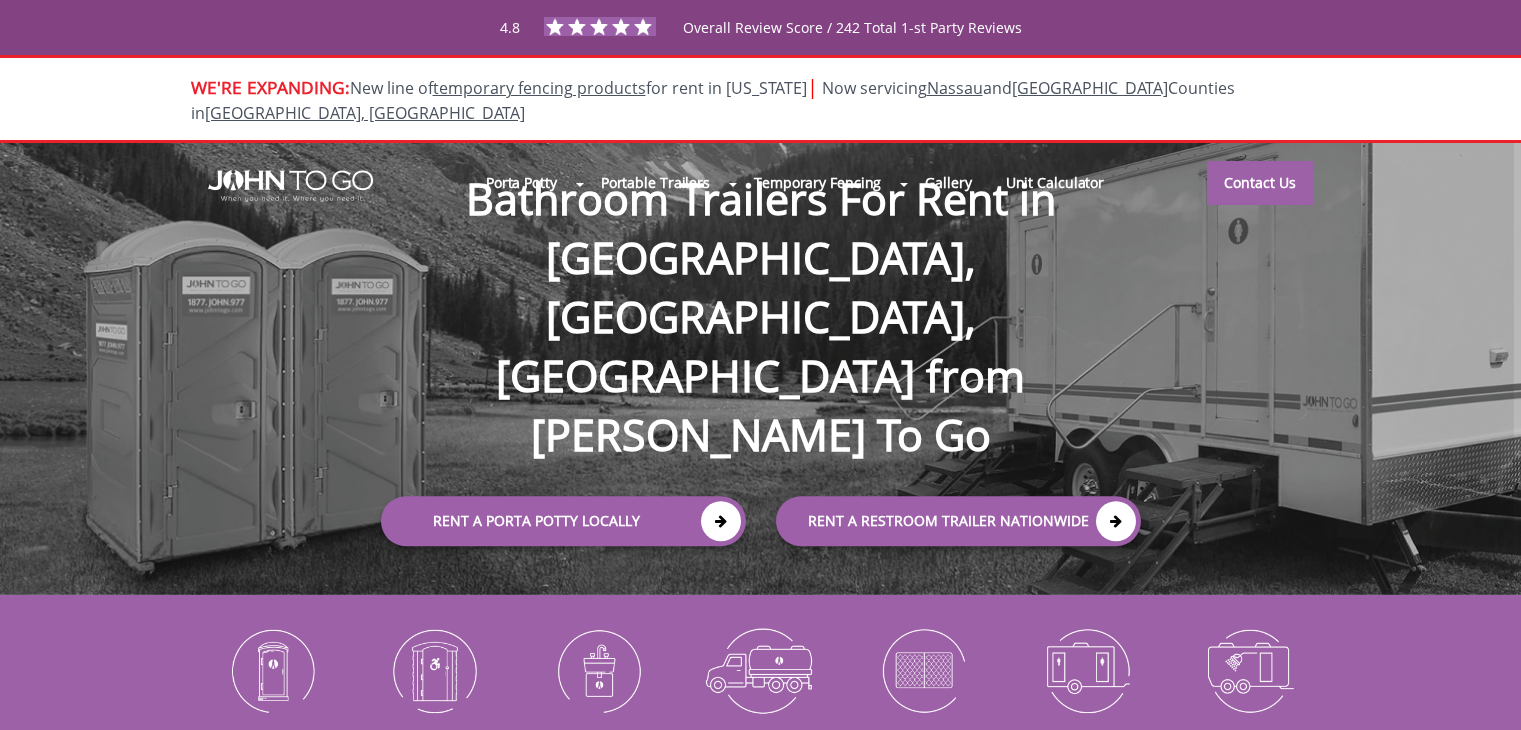 scroll, scrollTop: 0, scrollLeft: 0, axis: both 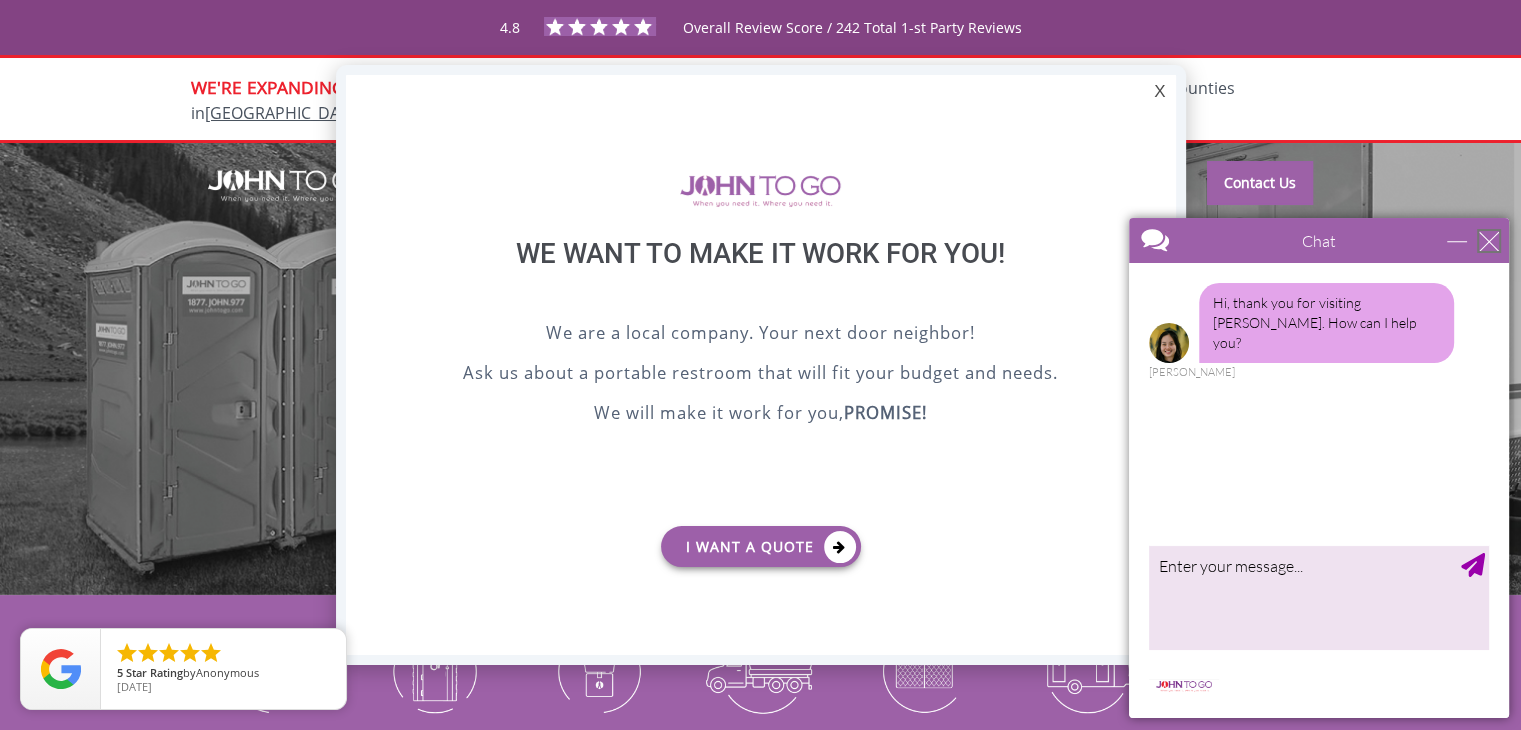 click at bounding box center [1489, 241] 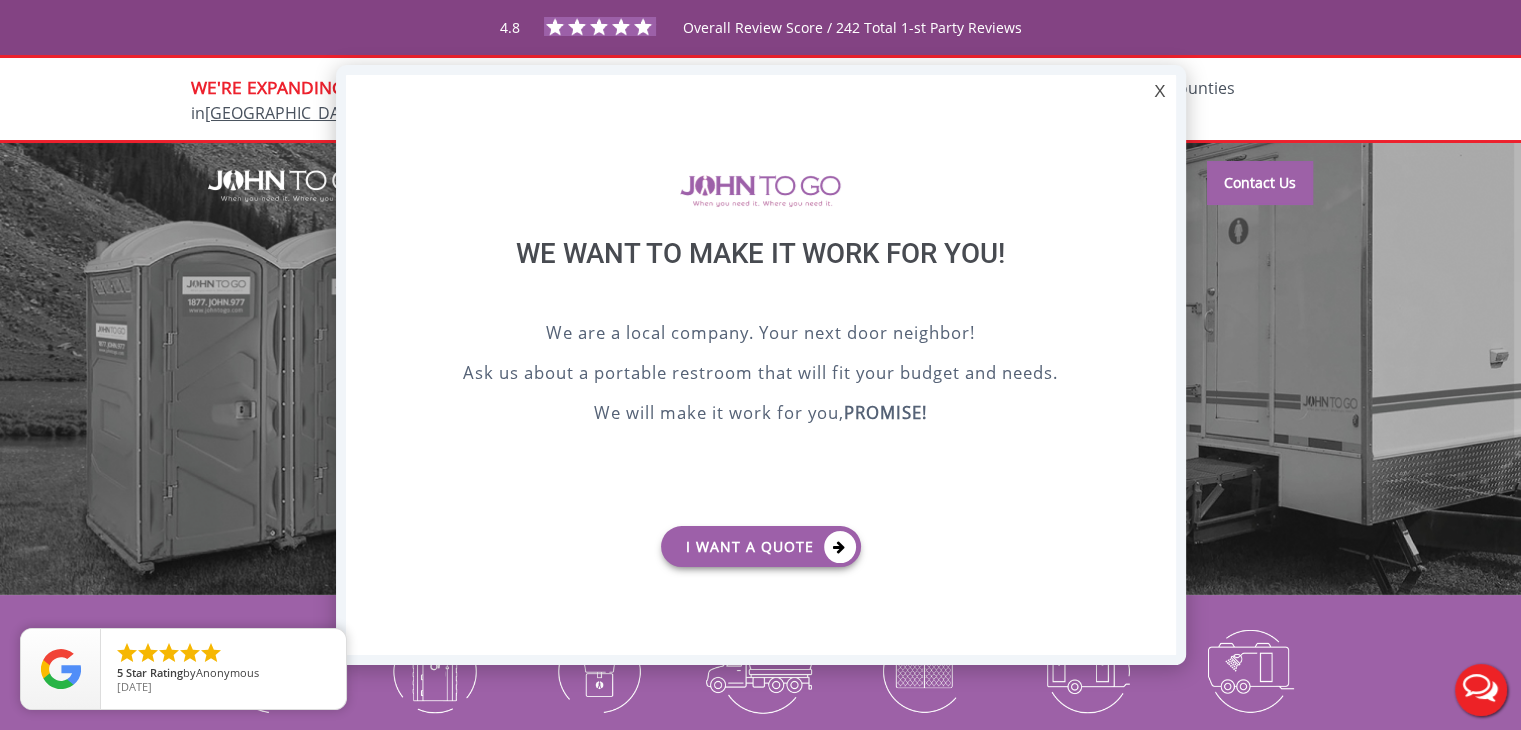 scroll, scrollTop: 0, scrollLeft: 0, axis: both 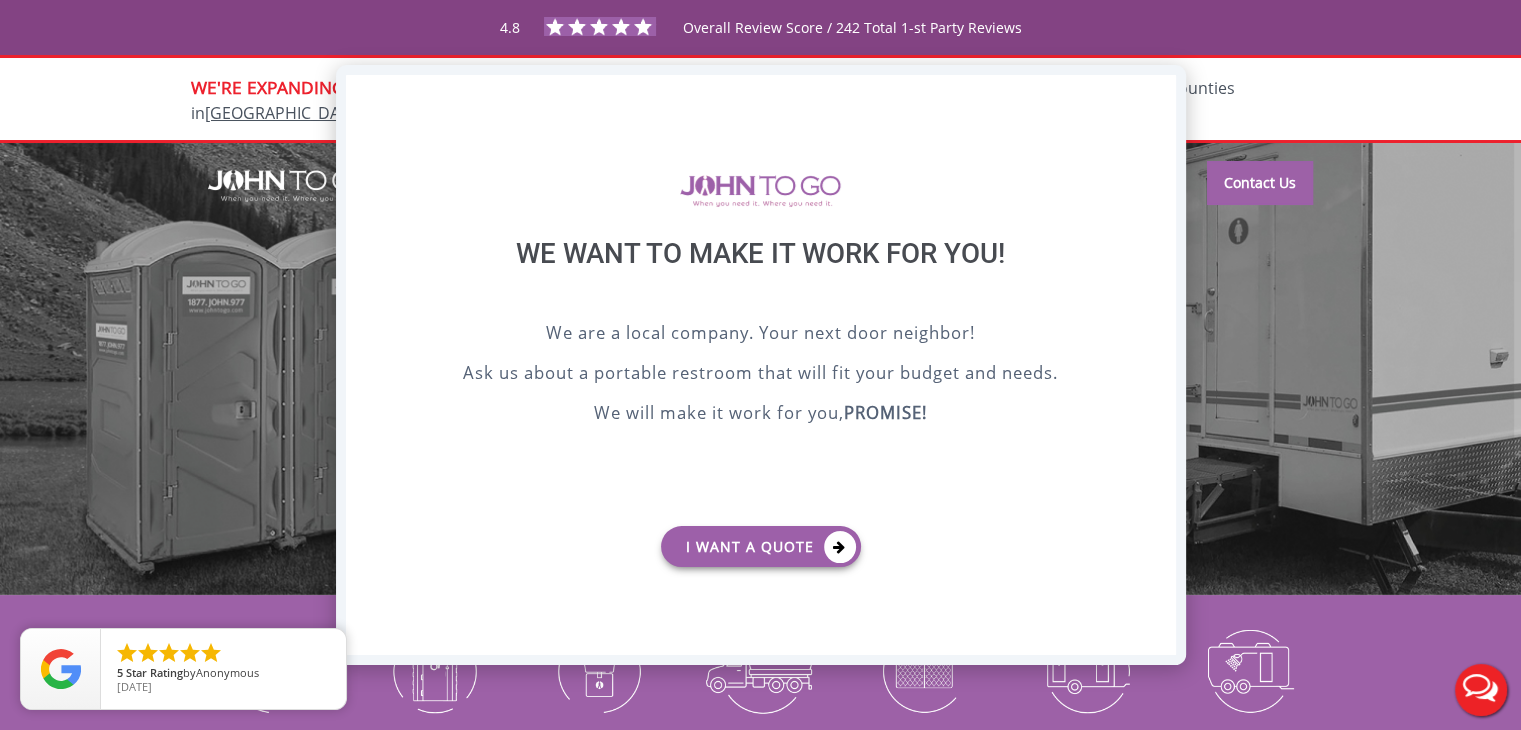 click on "X" at bounding box center (1159, 92) 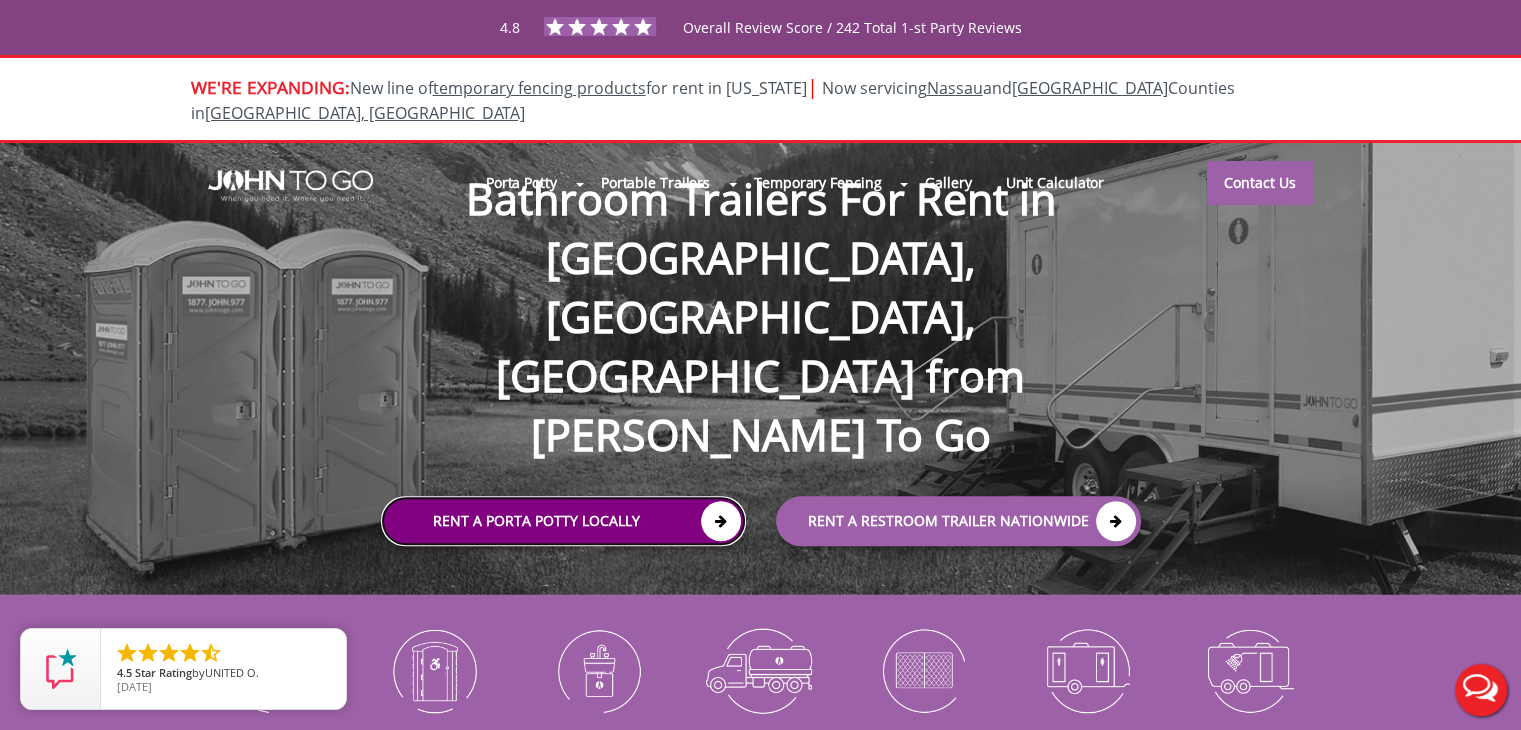 click on "Rent a Porta Potty Locally" at bounding box center (563, 522) 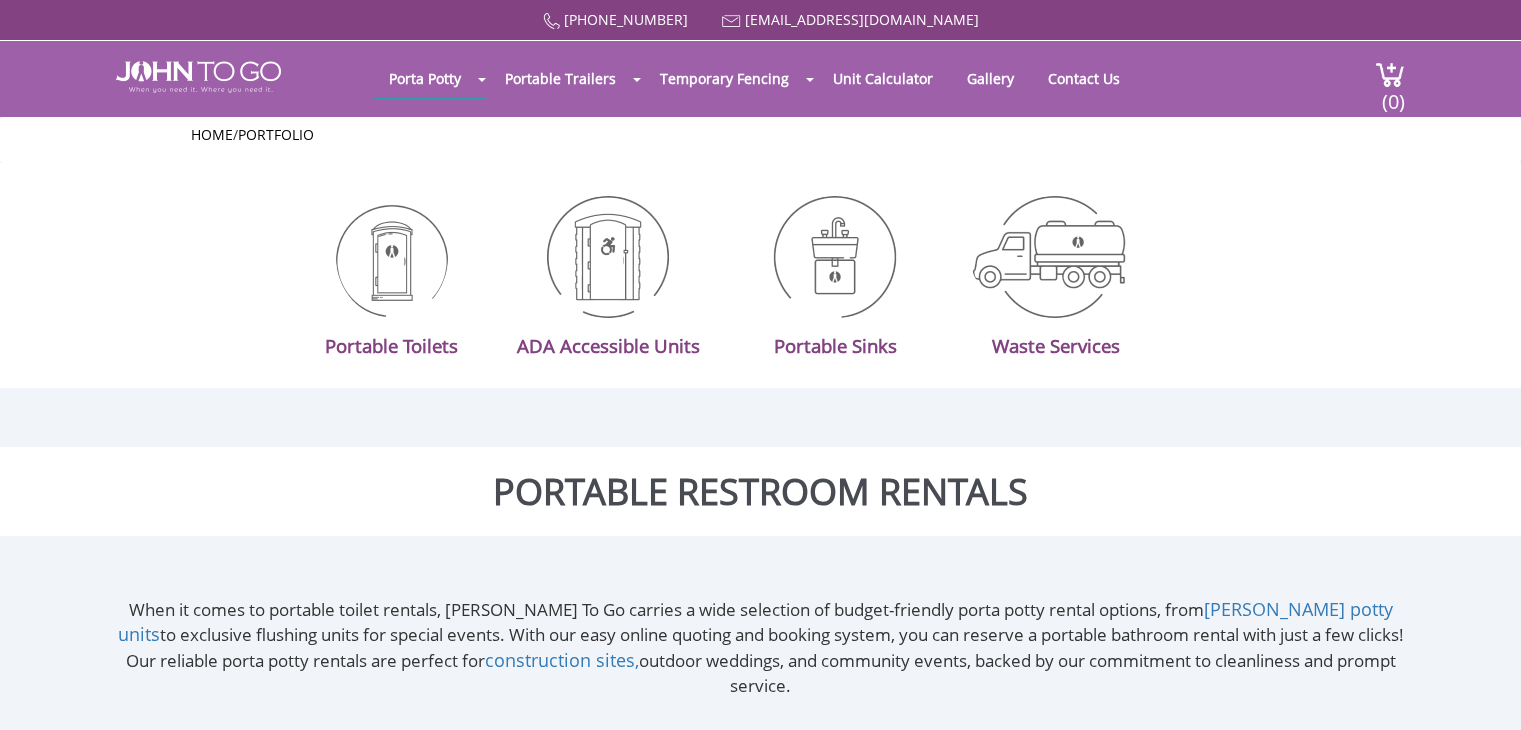 scroll, scrollTop: 0, scrollLeft: 0, axis: both 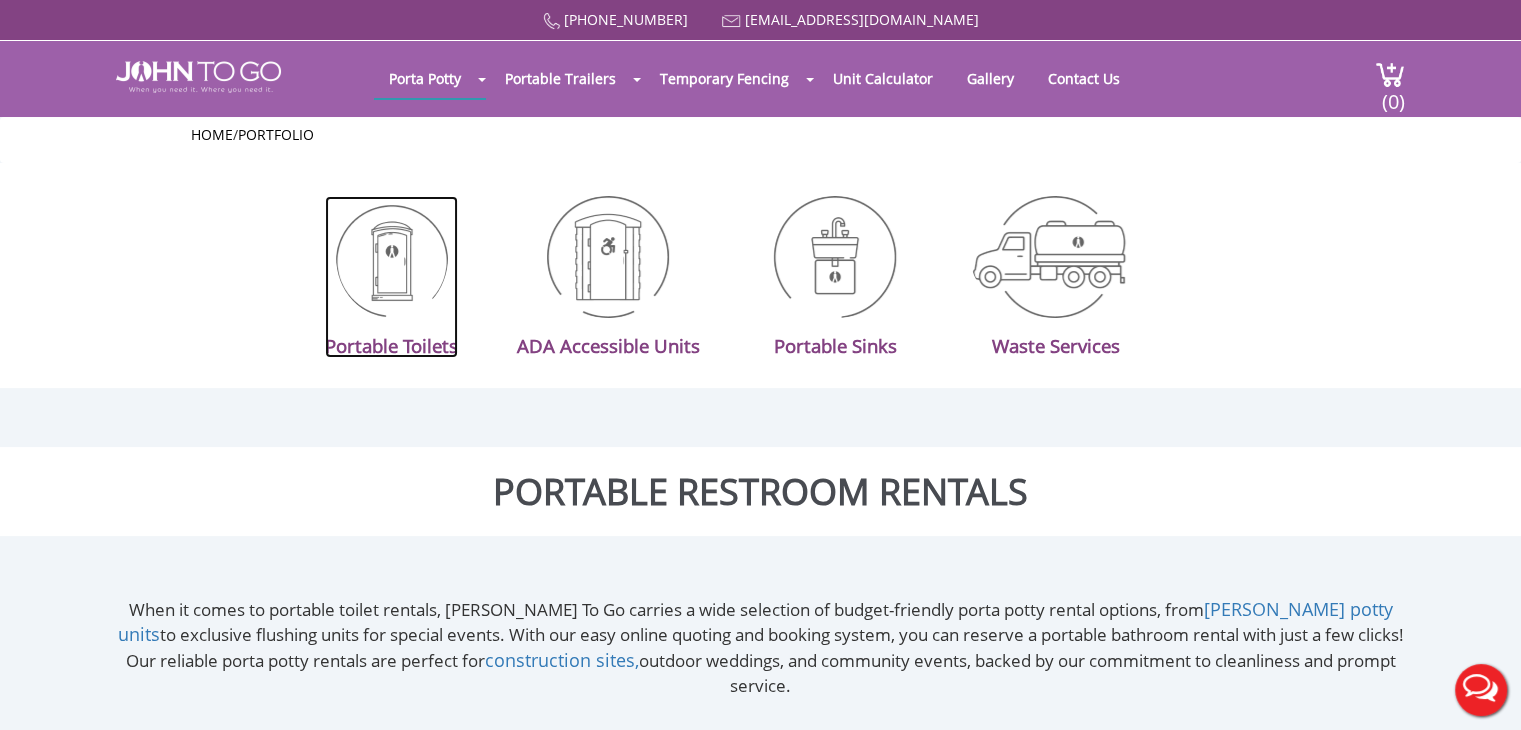 click at bounding box center (392, 257) 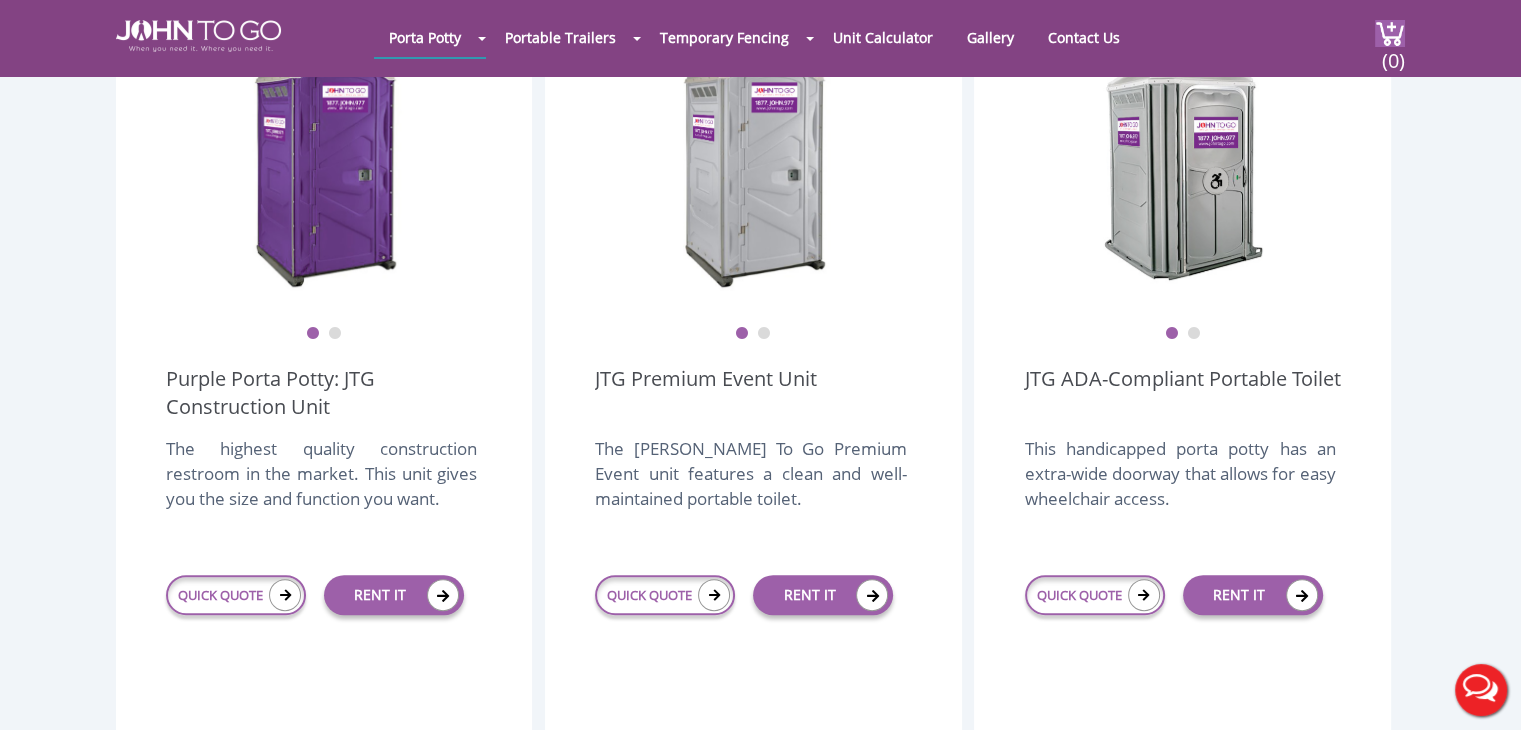 scroll, scrollTop: 706, scrollLeft: 0, axis: vertical 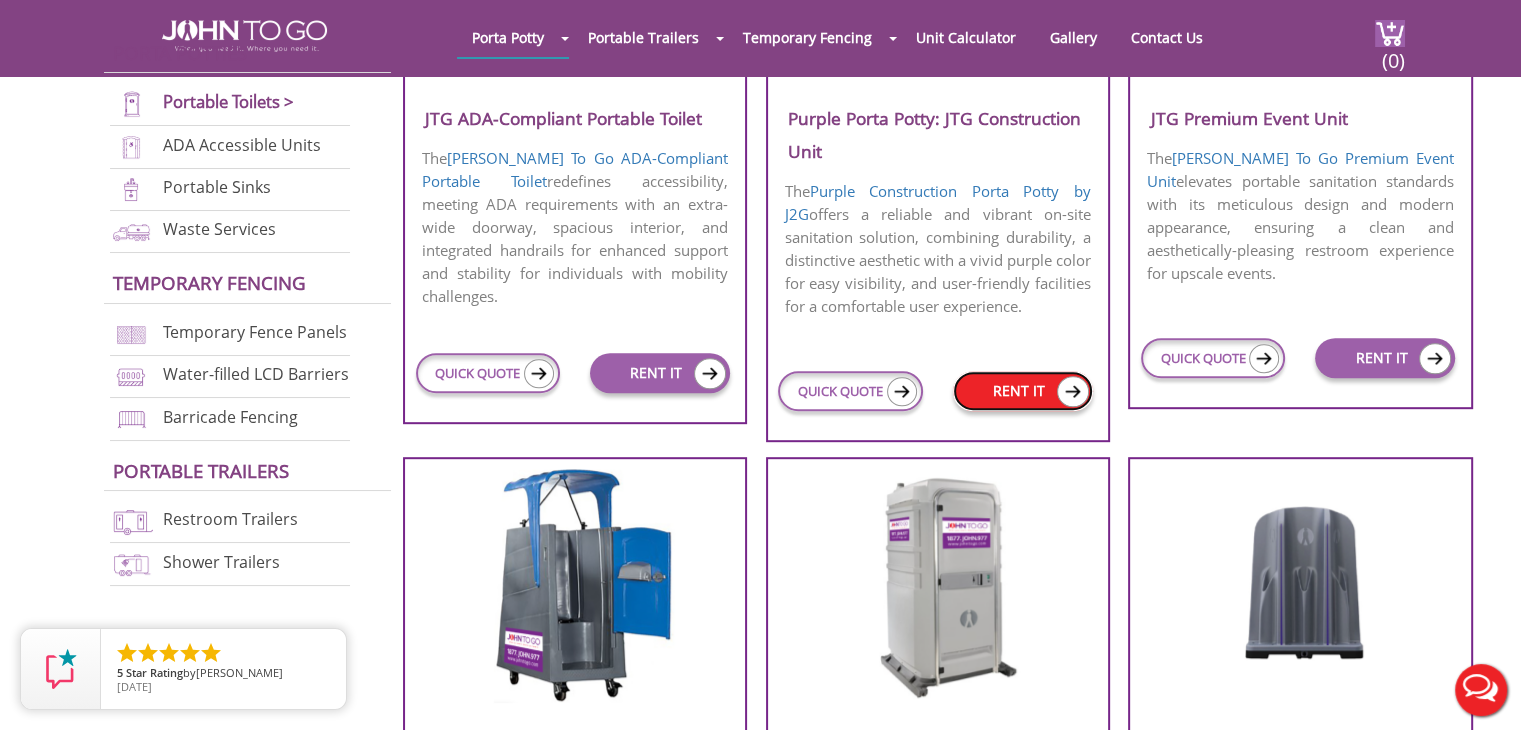 click on "RENT IT" at bounding box center (1023, 391) 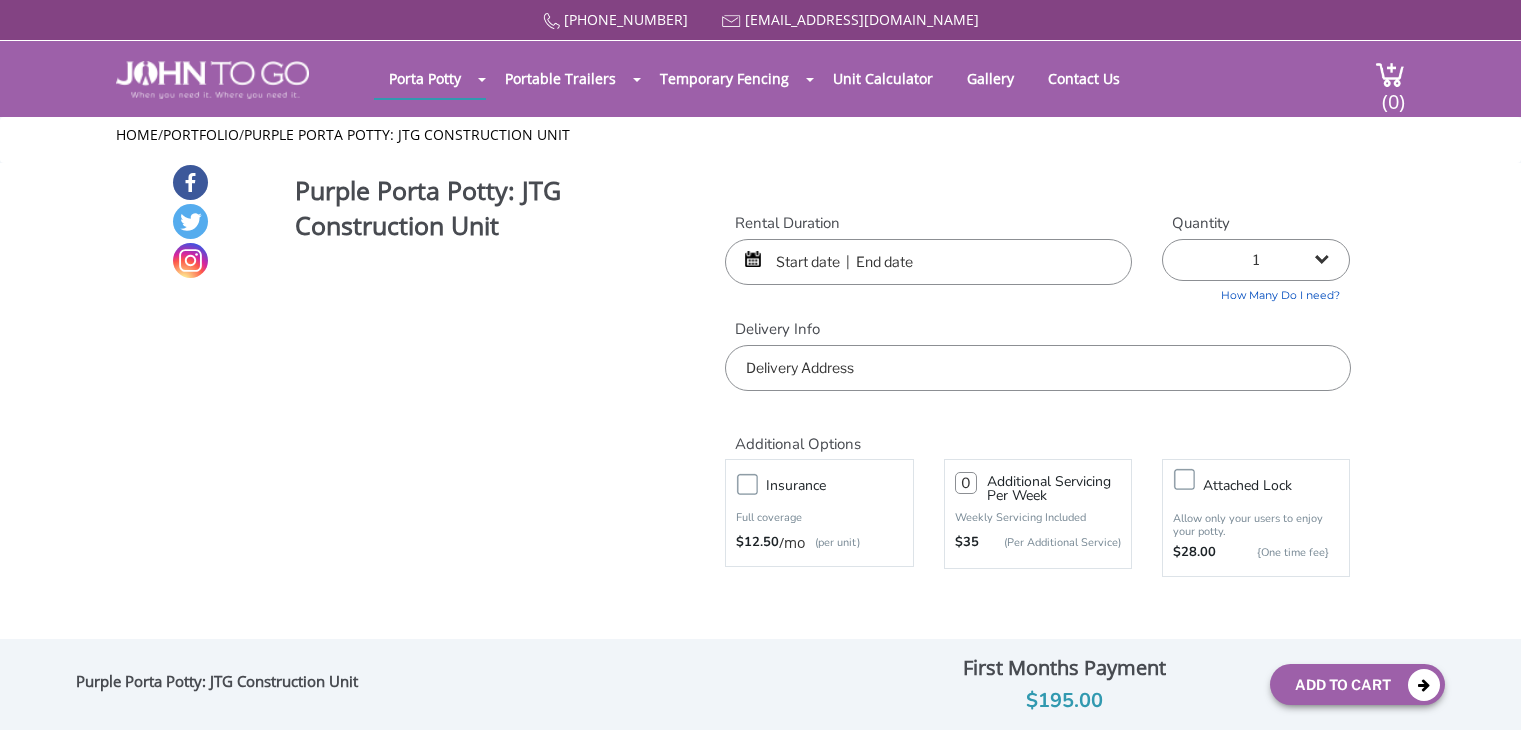 scroll, scrollTop: 0, scrollLeft: 0, axis: both 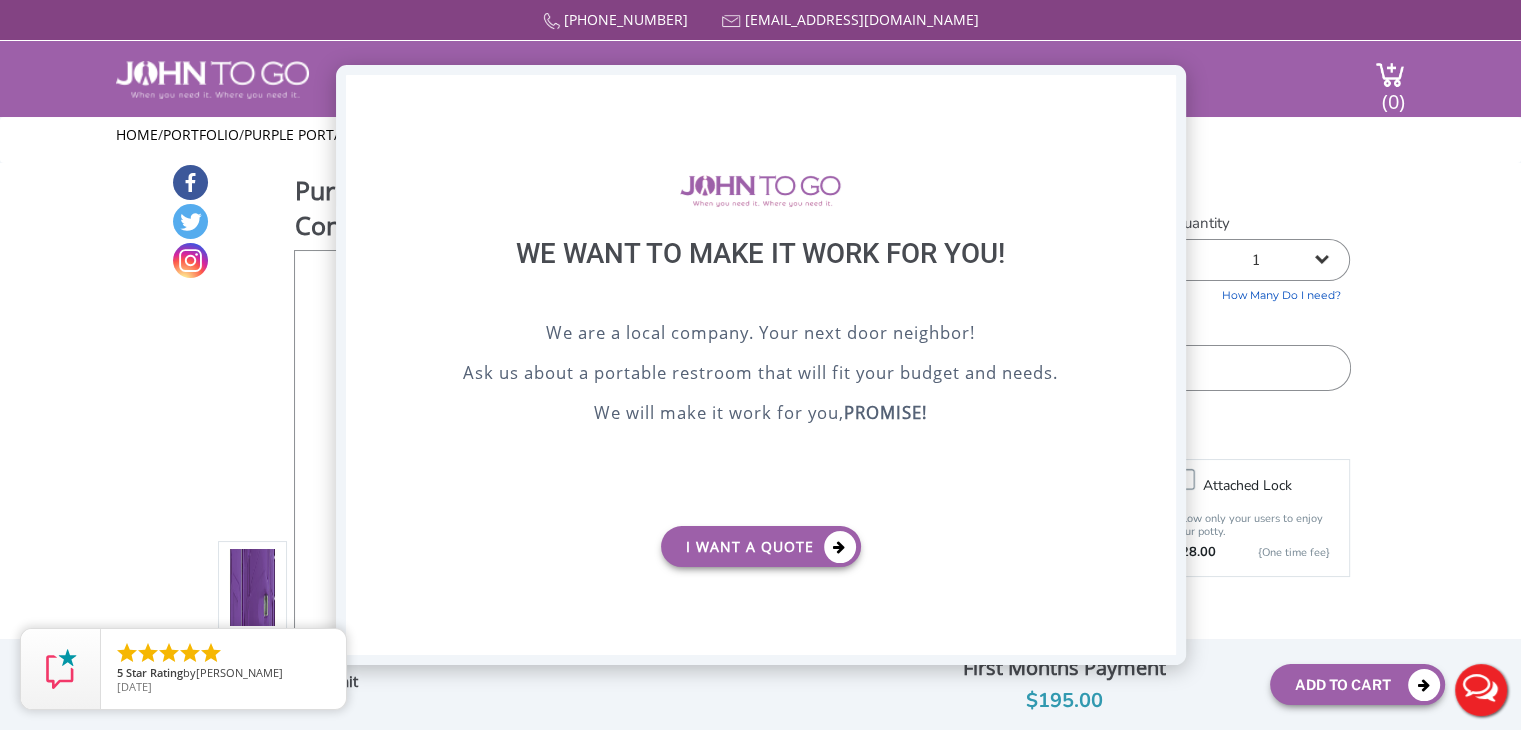 click on "X" at bounding box center (1159, 92) 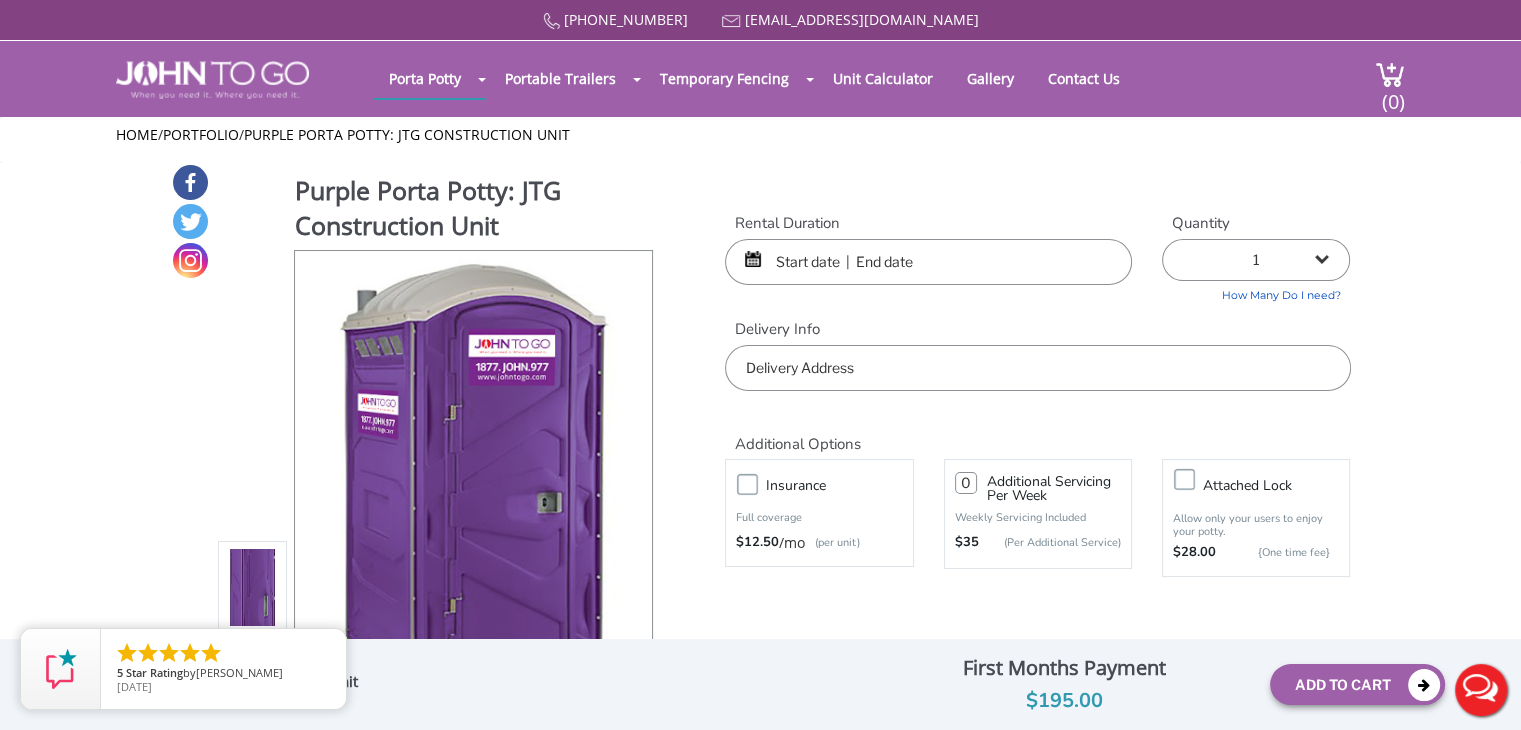 click at bounding box center [928, 262] 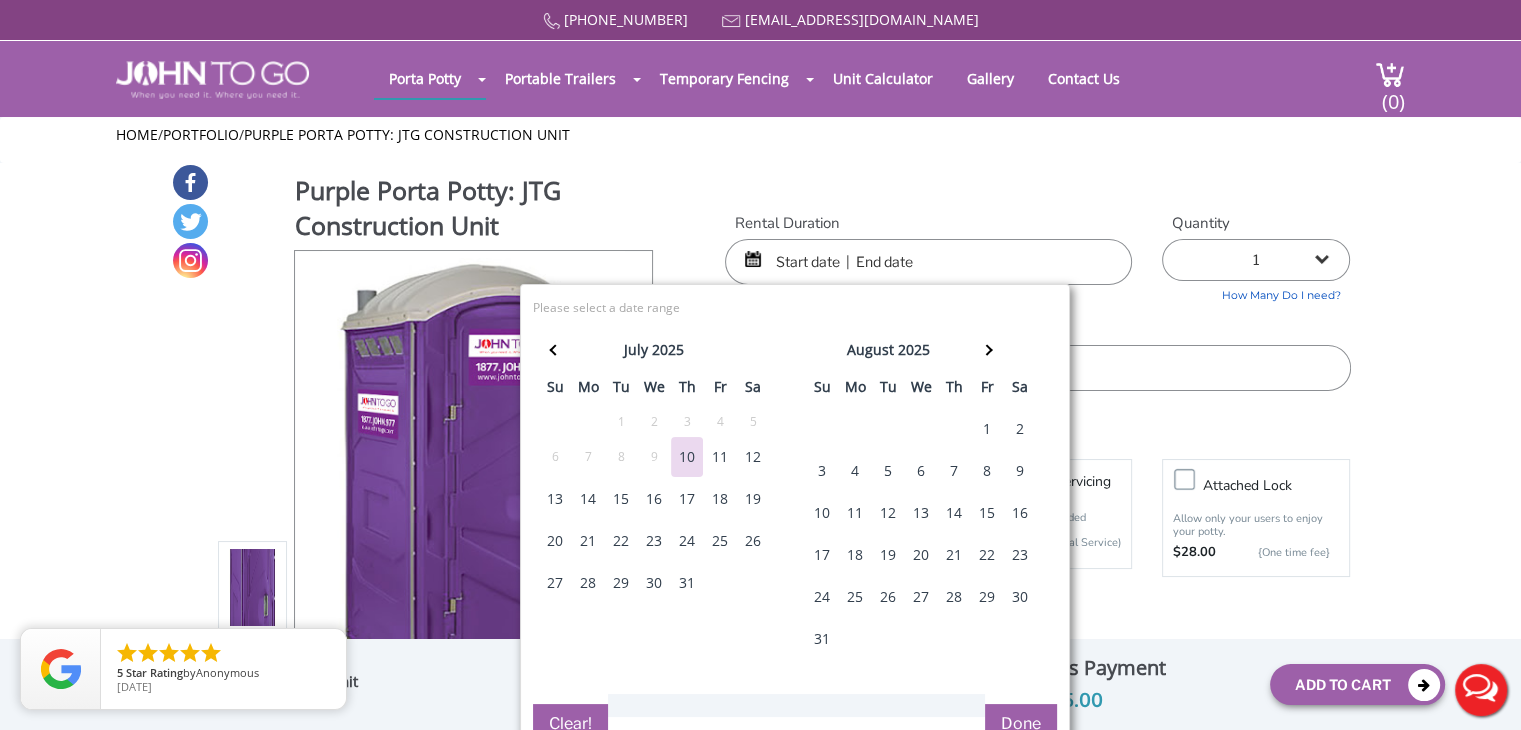 click on "15" at bounding box center [621, 499] 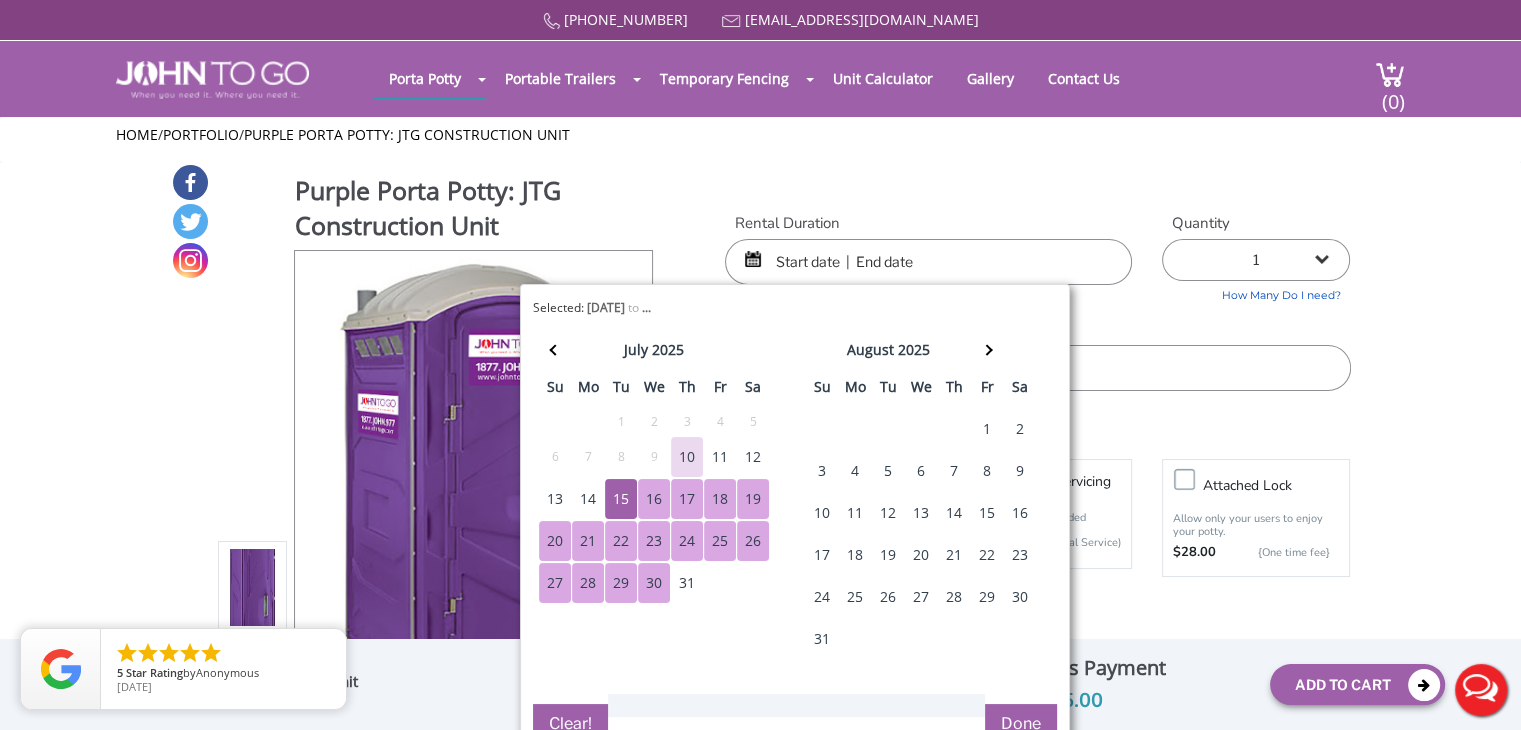 click on "30" at bounding box center (654, 583) 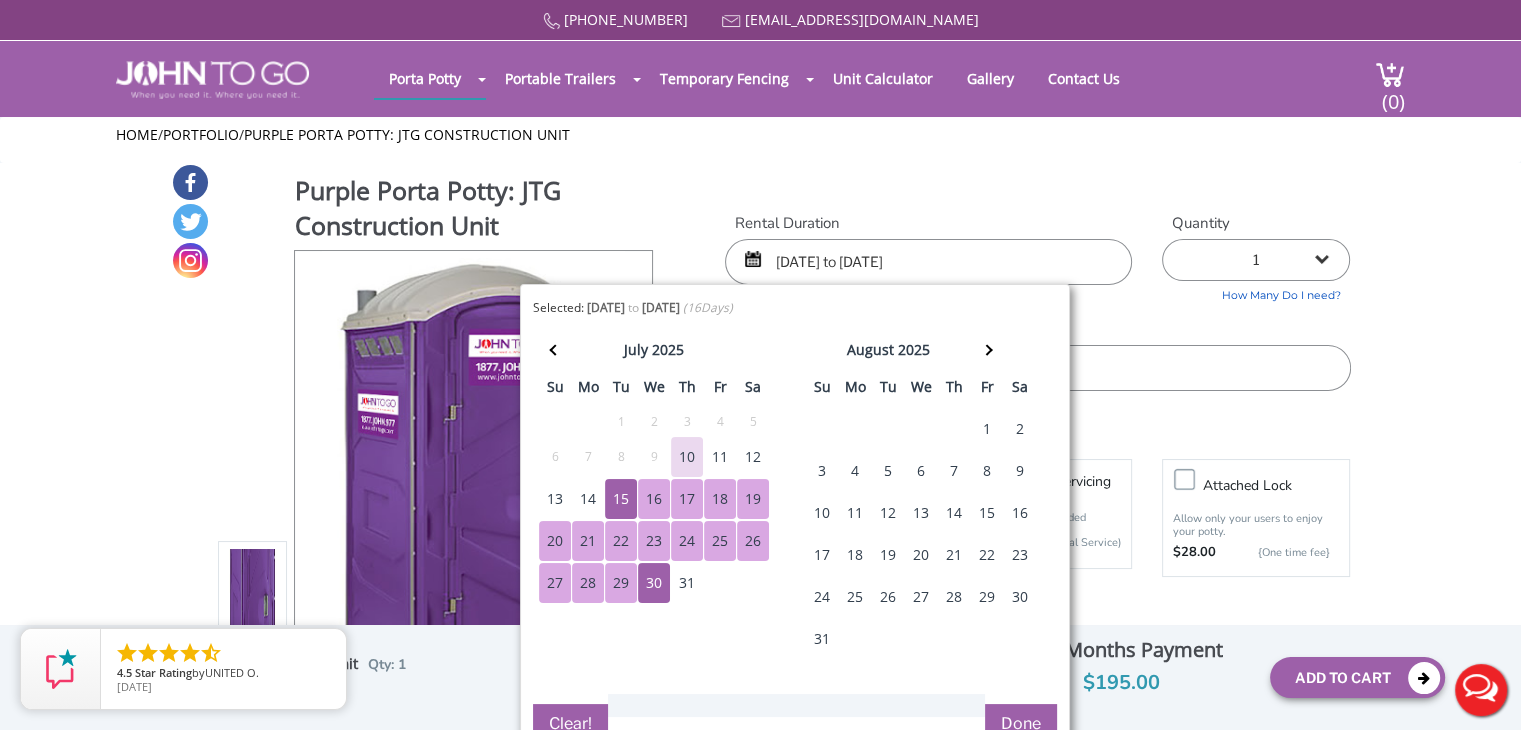 click on "Purple Porta Potty: JTG Construction Unit
View feature & specs
Download Pdf
Product PDF
Addon PDF
Colors may vary
Rental Duration
07/15/2025 to 07/30/2025
Quantity
1
$ -" at bounding box center (760, 2579) 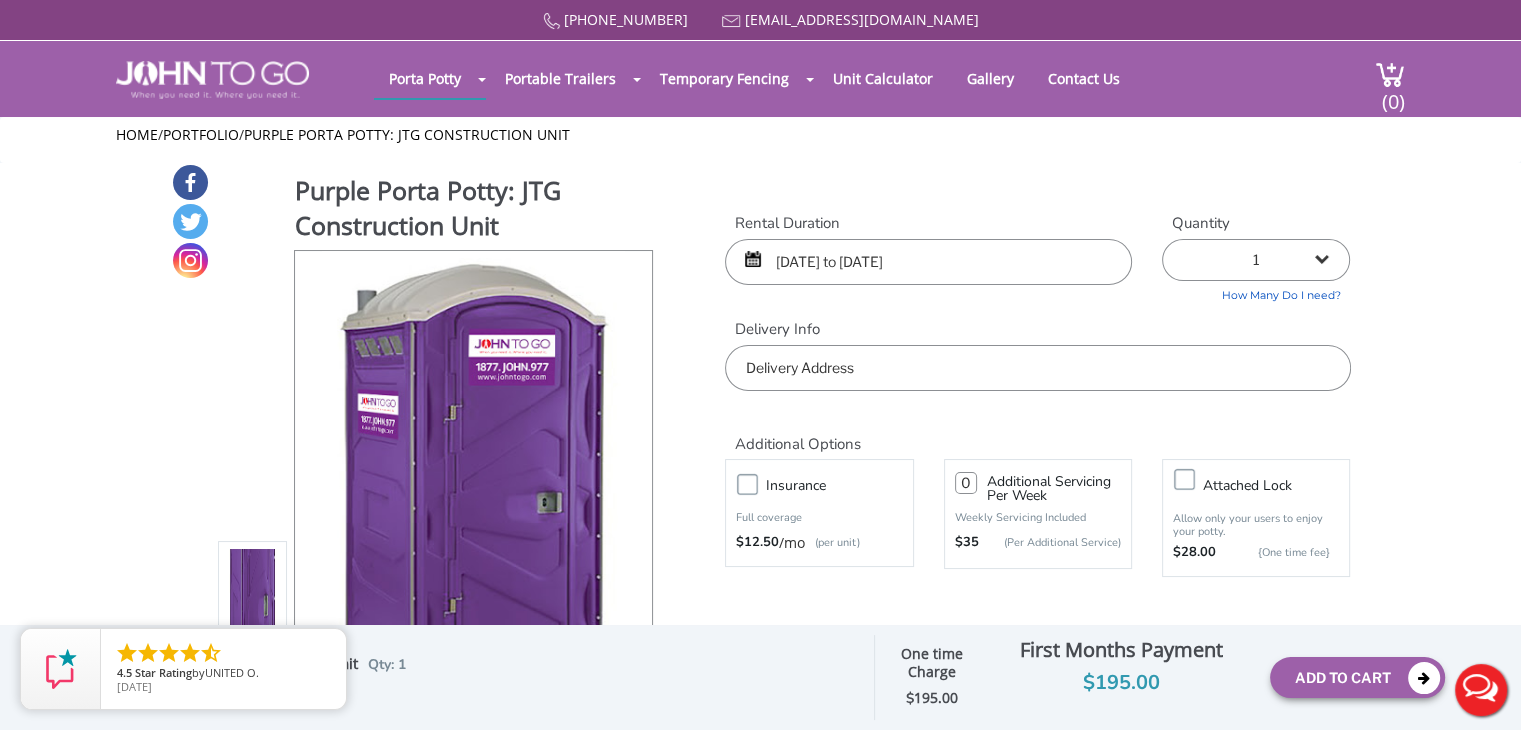 click at bounding box center (1037, 368) 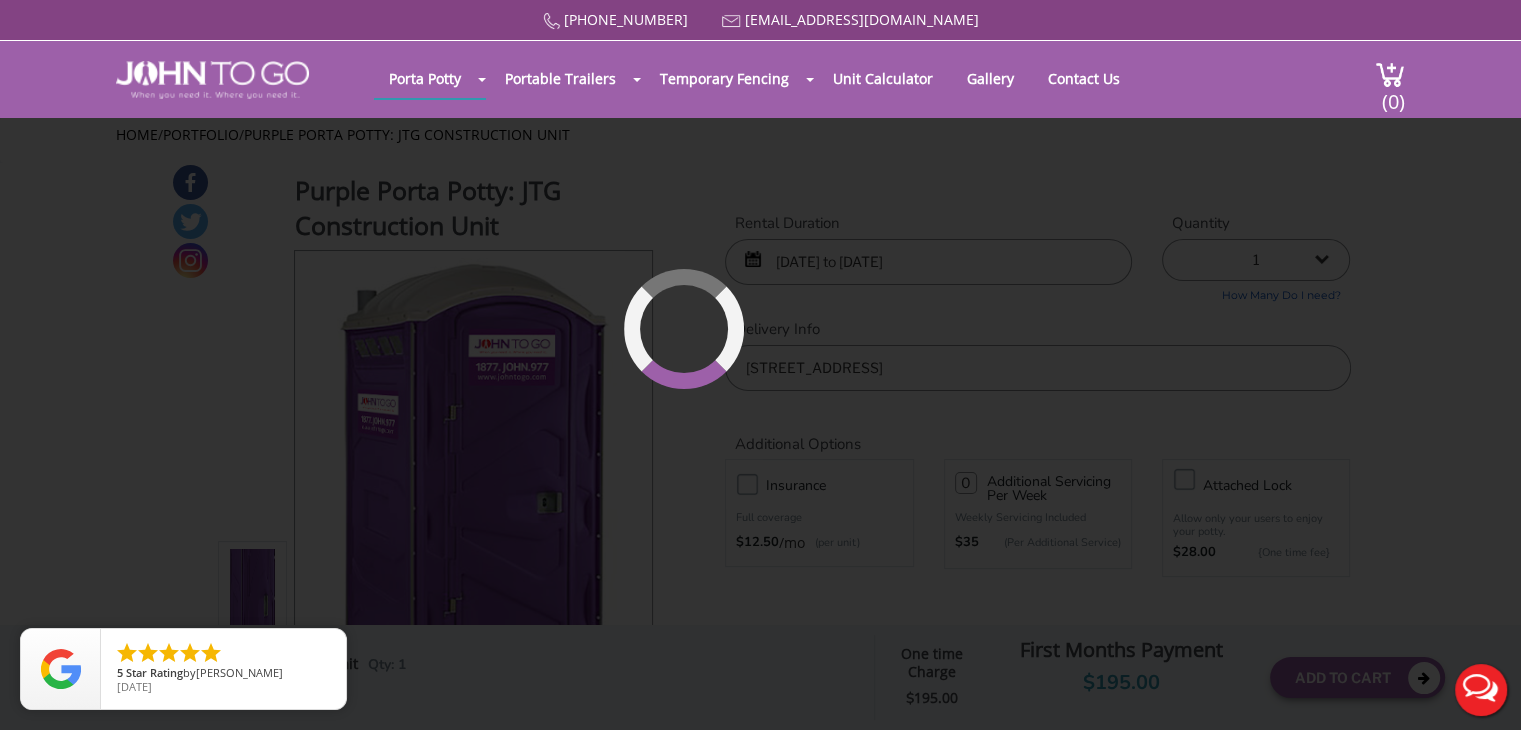 type on "[STREET_ADDRESS]" 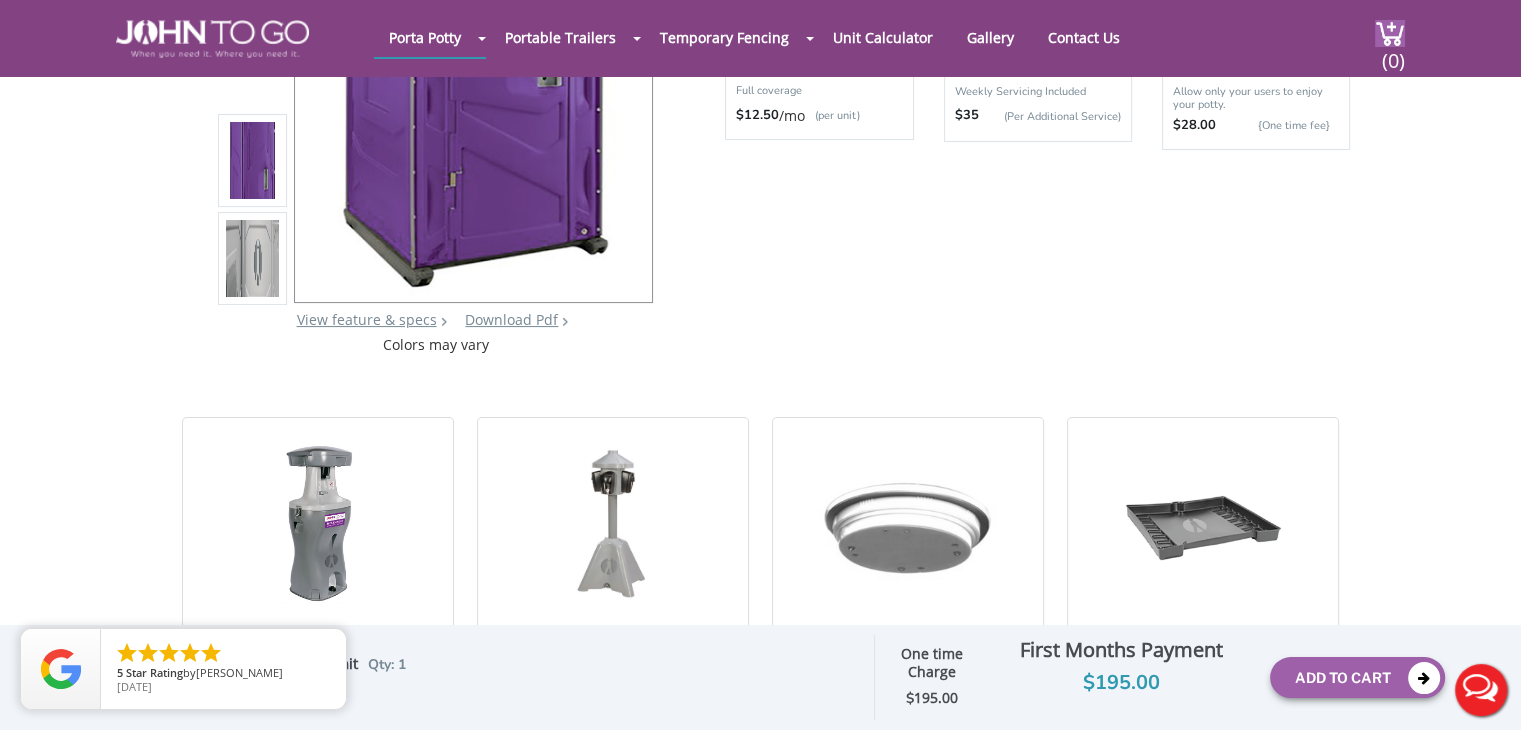 scroll, scrollTop: 400, scrollLeft: 0, axis: vertical 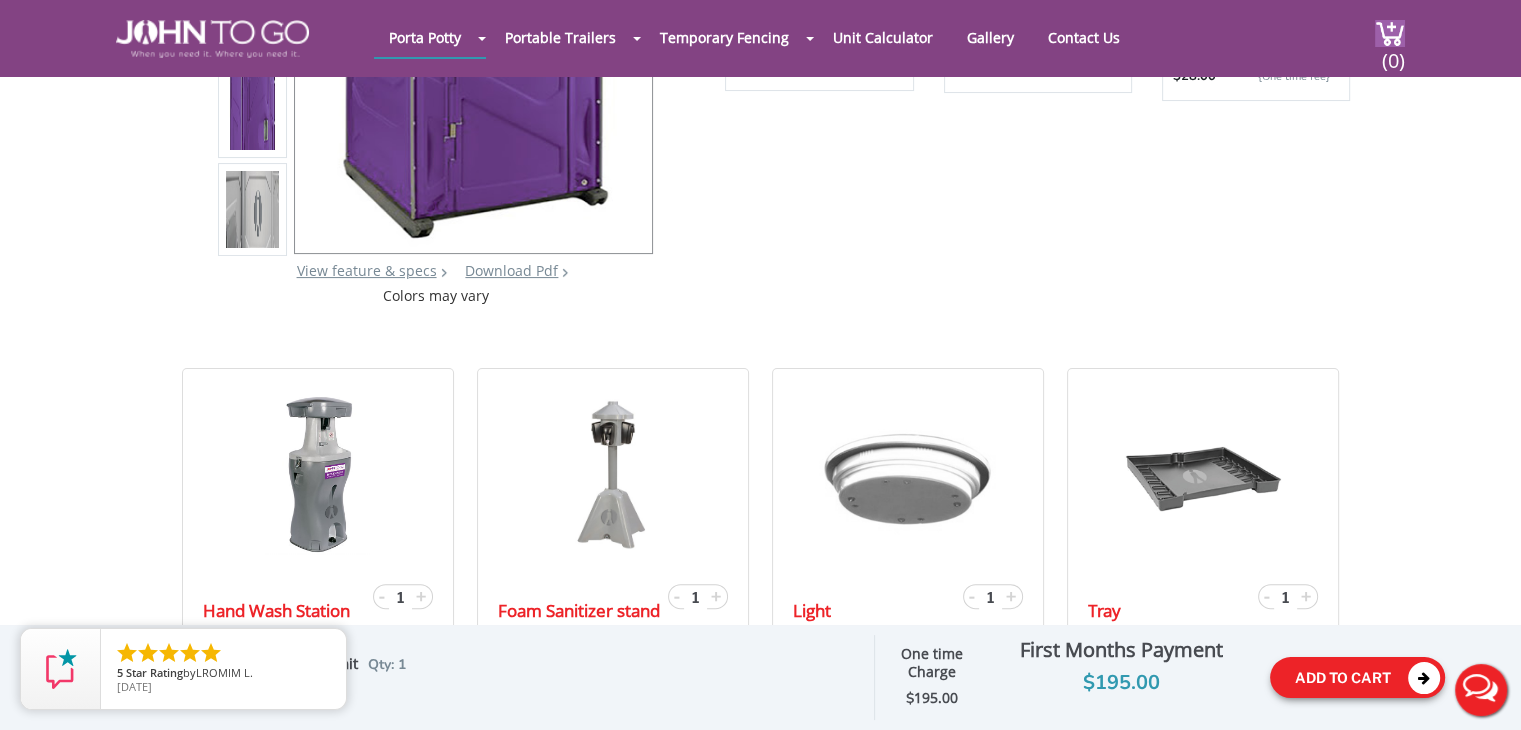 click on "Add To Cart" at bounding box center (1357, 677) 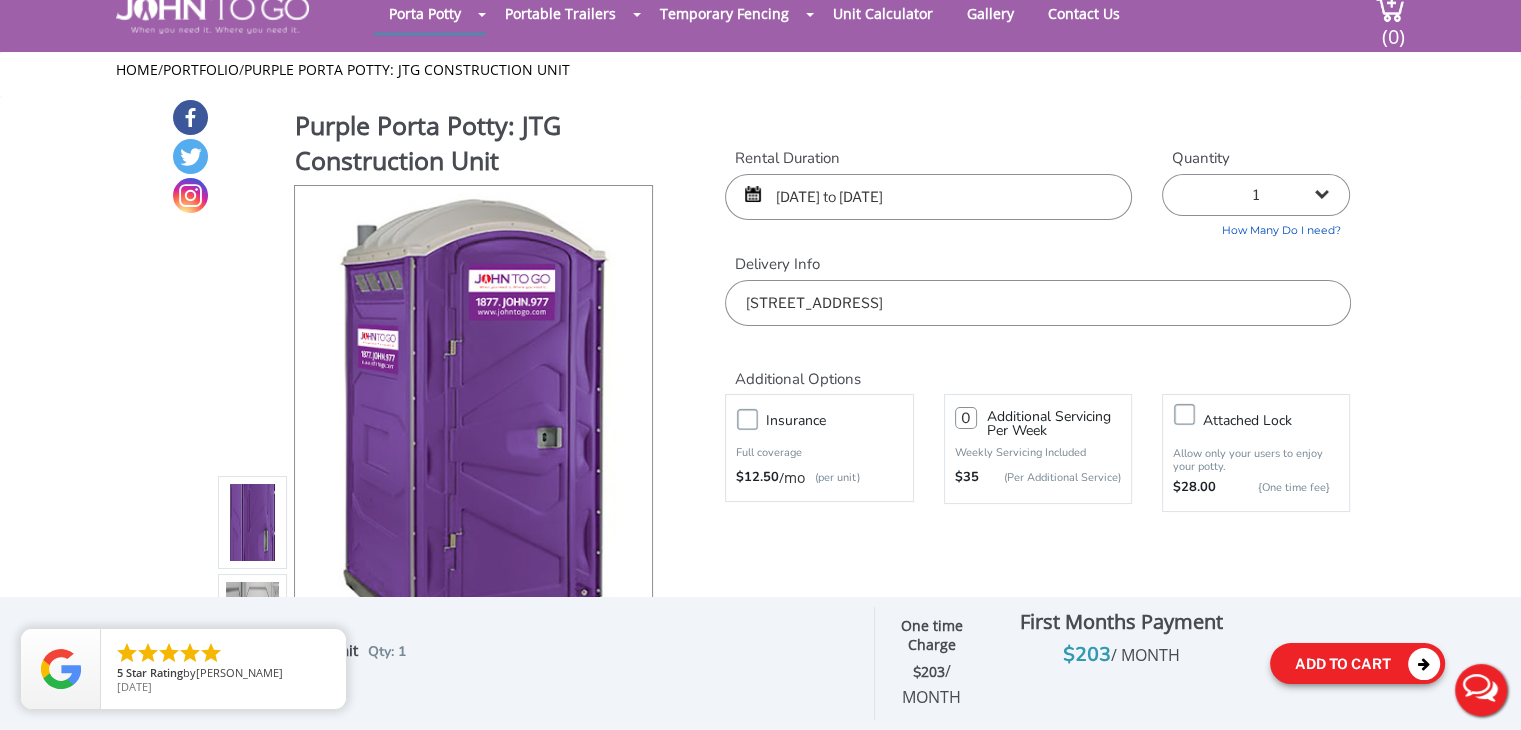 scroll, scrollTop: 100, scrollLeft: 0, axis: vertical 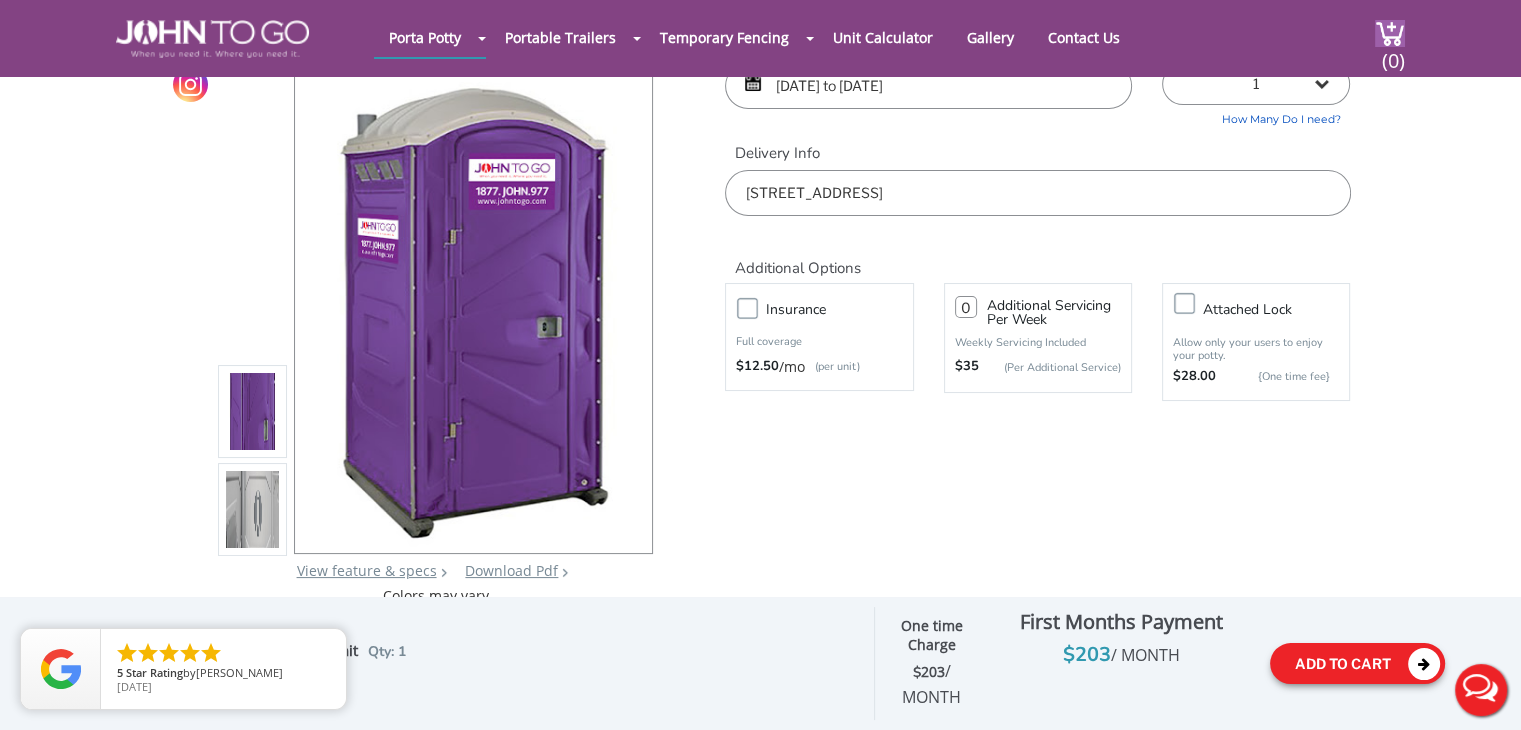 click on "Add To Cart" at bounding box center [1357, 663] 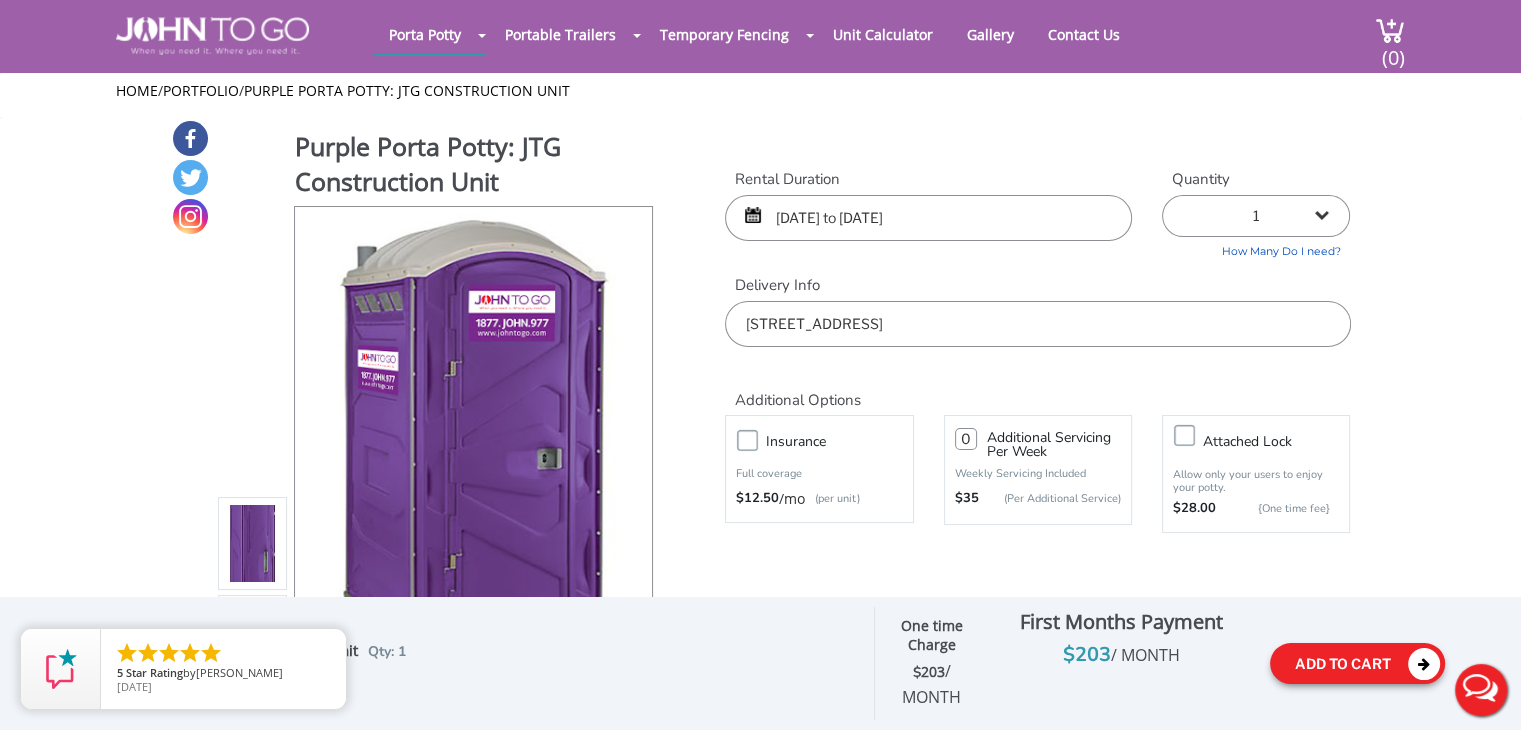 scroll, scrollTop: 0, scrollLeft: 0, axis: both 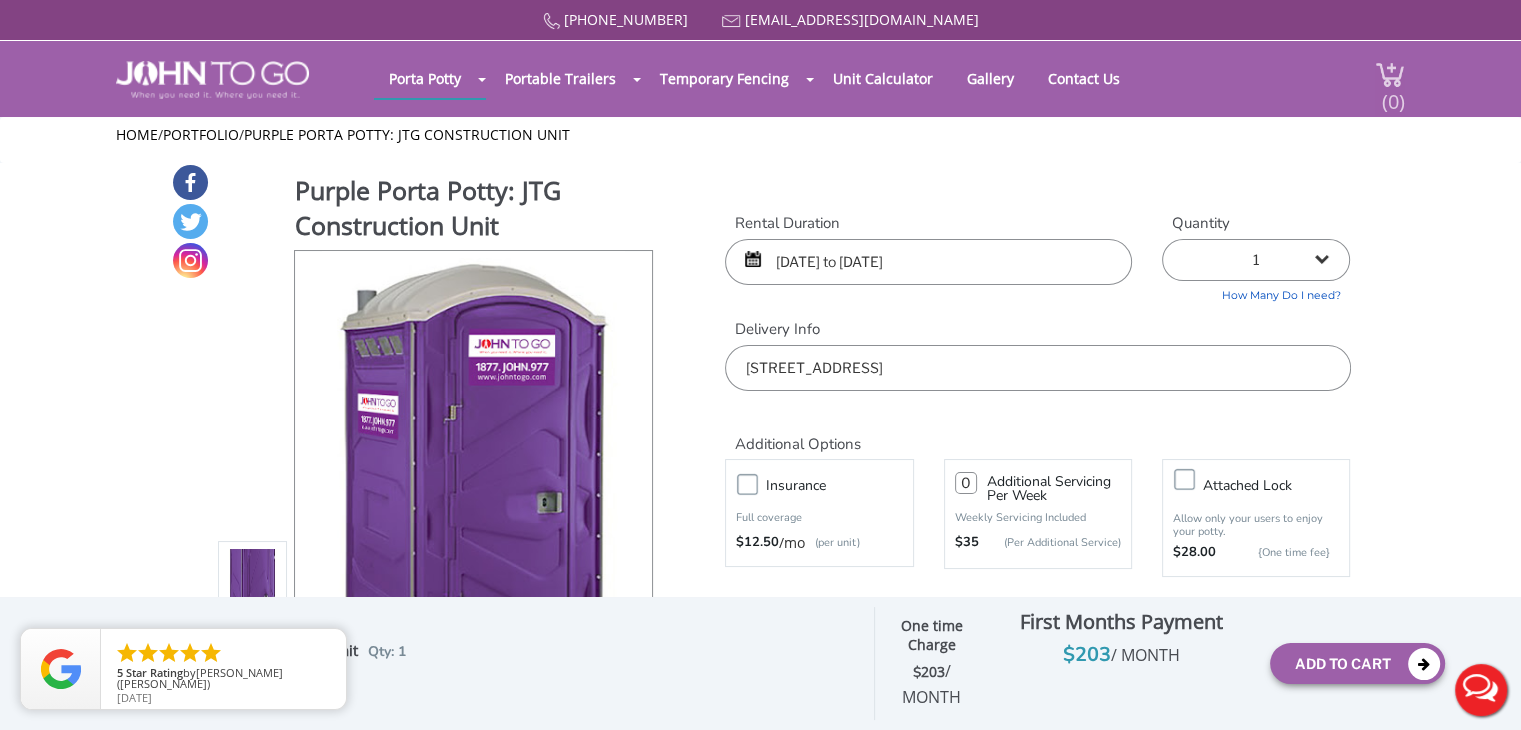 click on "(0)" at bounding box center [1393, 93] 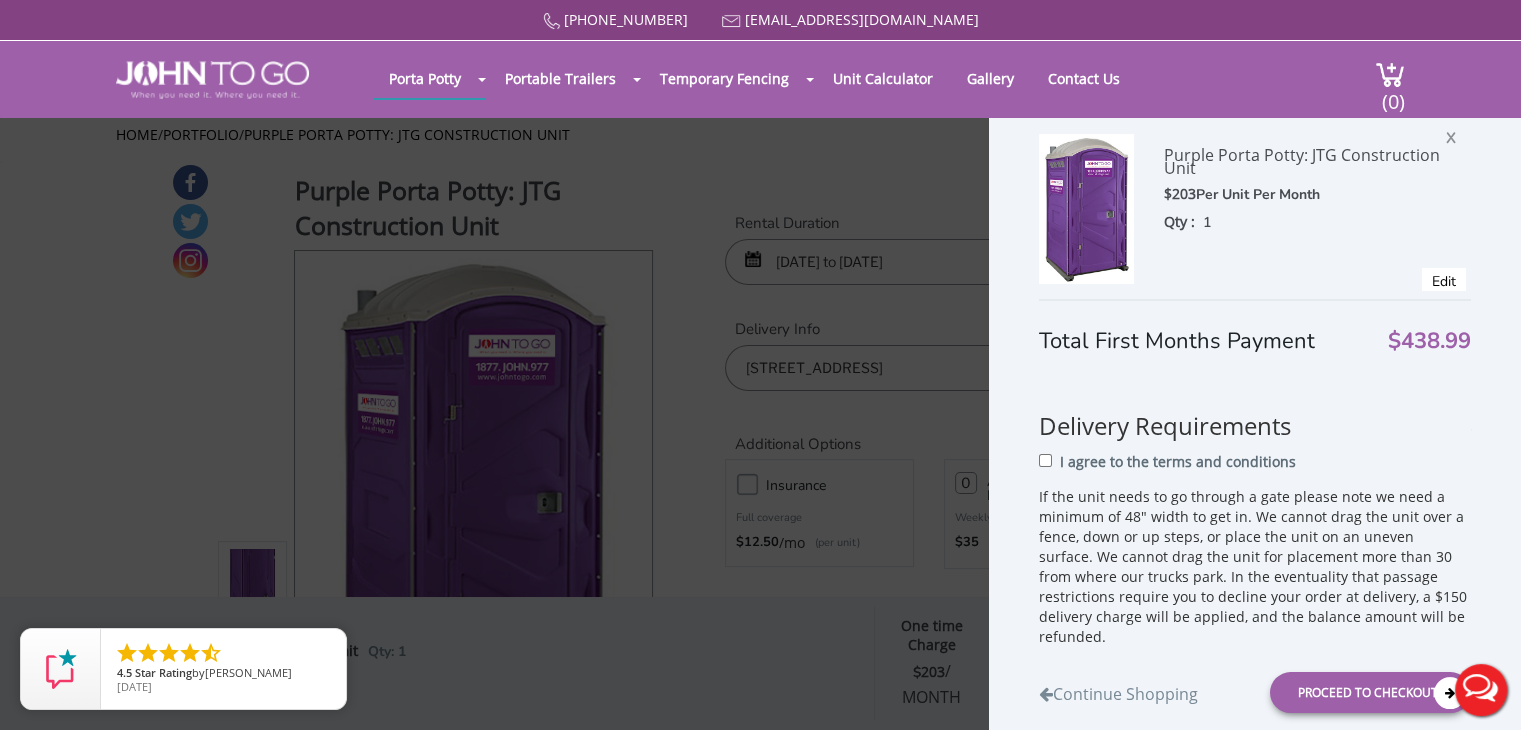 scroll, scrollTop: 0, scrollLeft: 0, axis: both 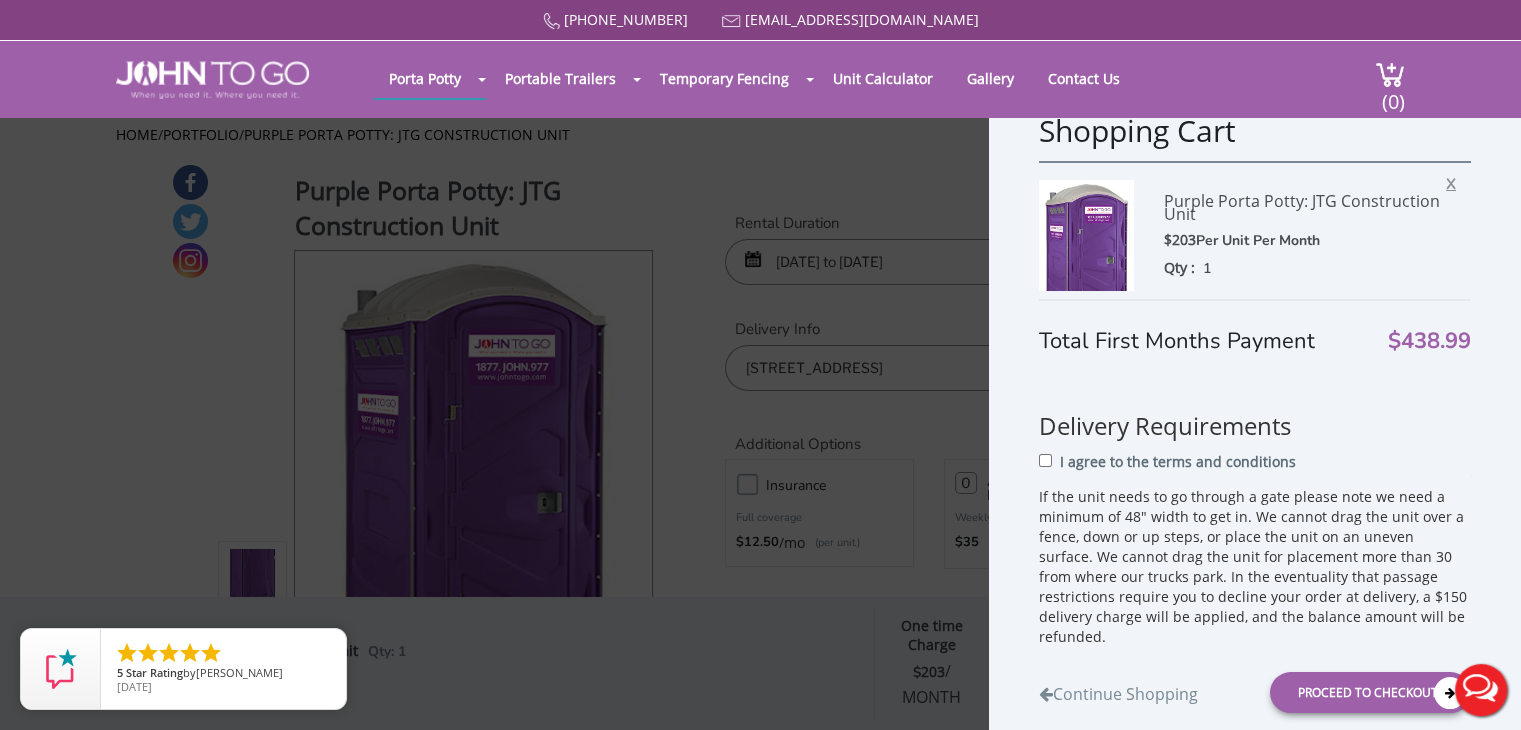 click on "X" at bounding box center (1456, 181) 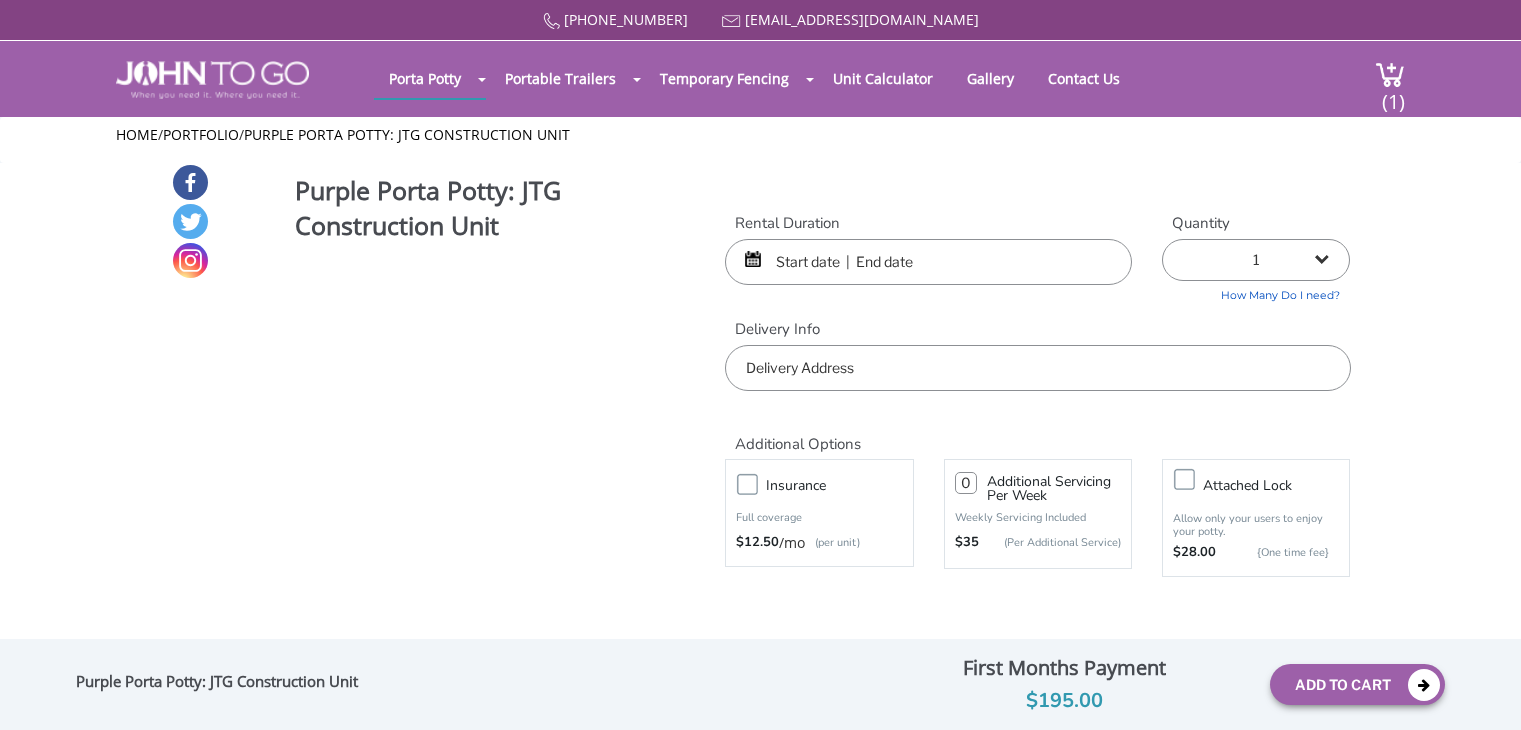 scroll, scrollTop: 0, scrollLeft: 0, axis: both 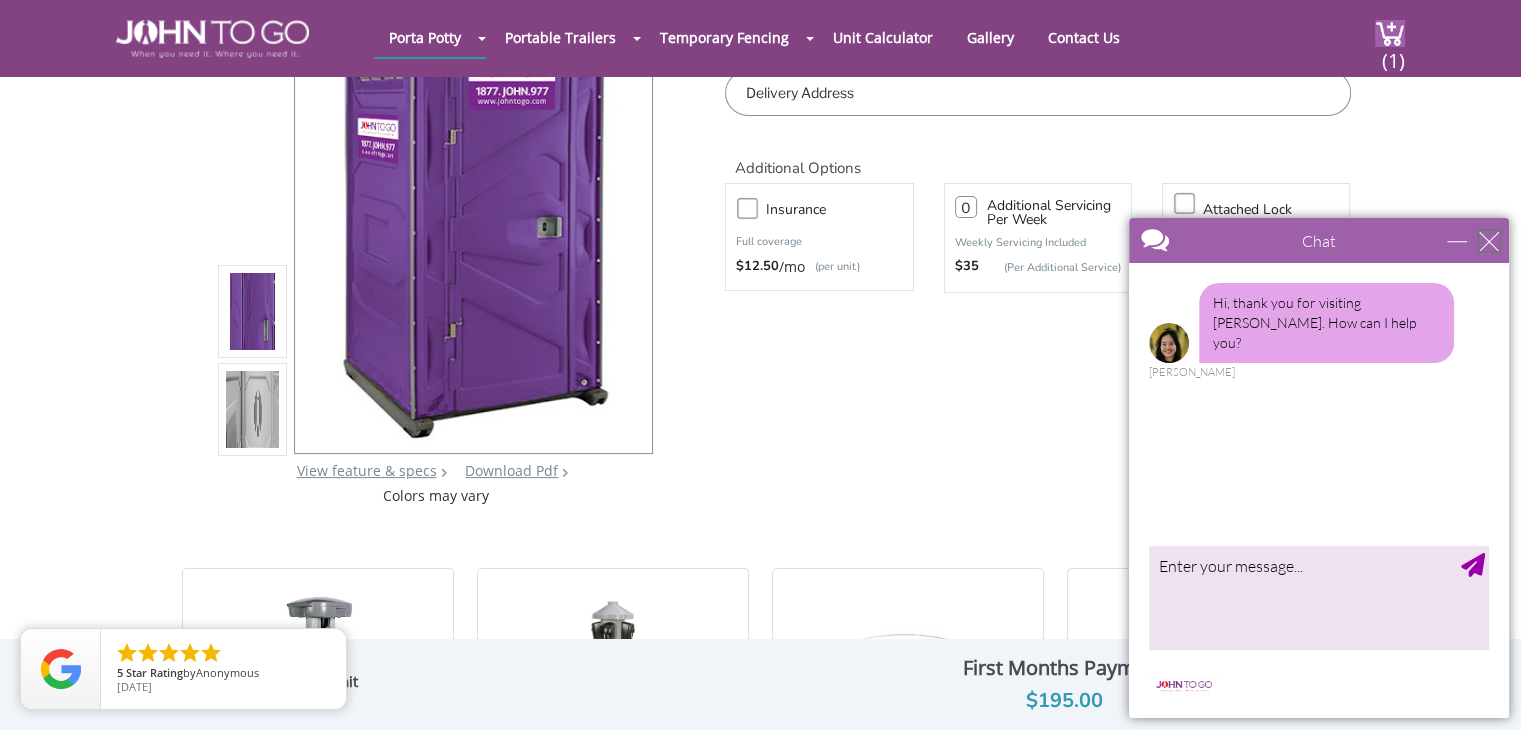 click at bounding box center (1489, 241) 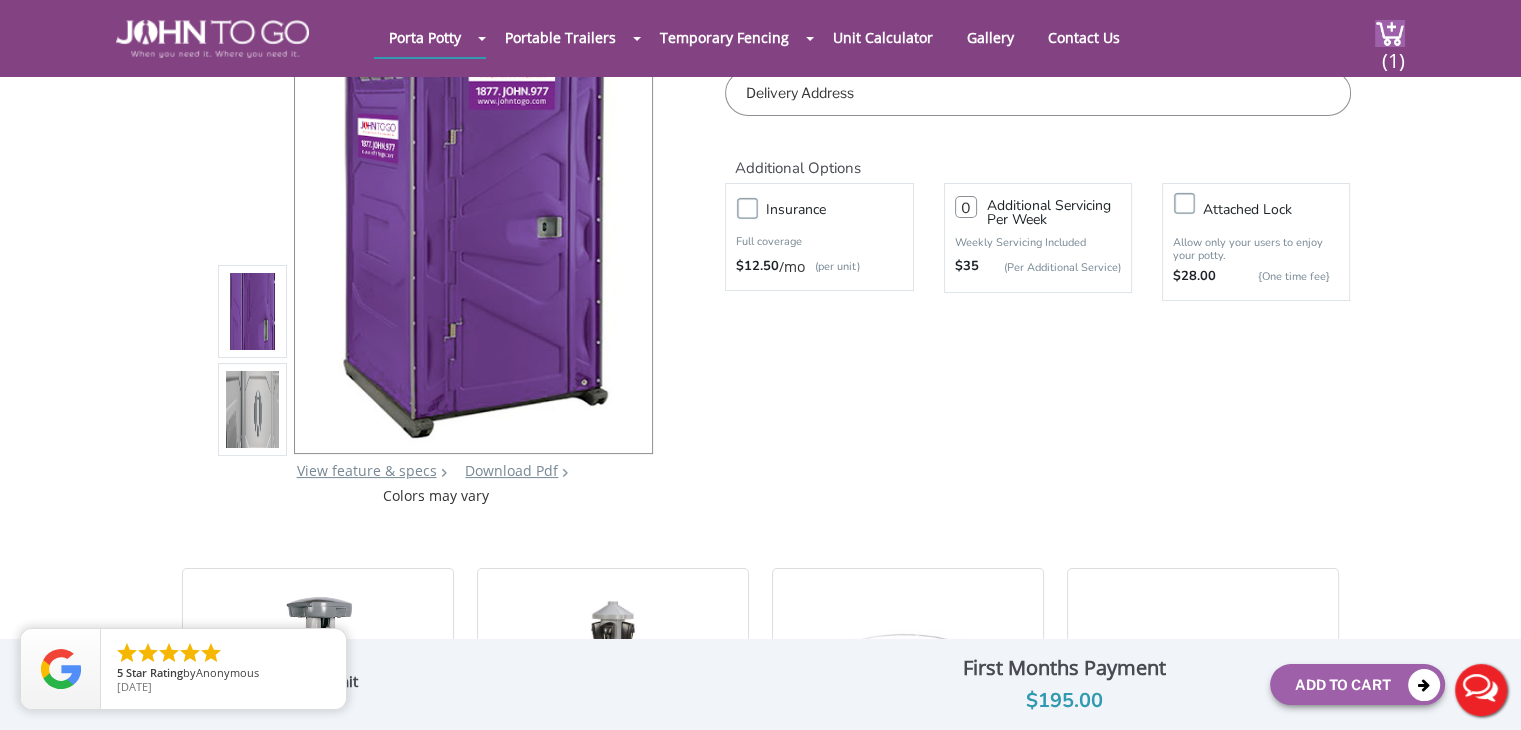 scroll, scrollTop: 0, scrollLeft: 0, axis: both 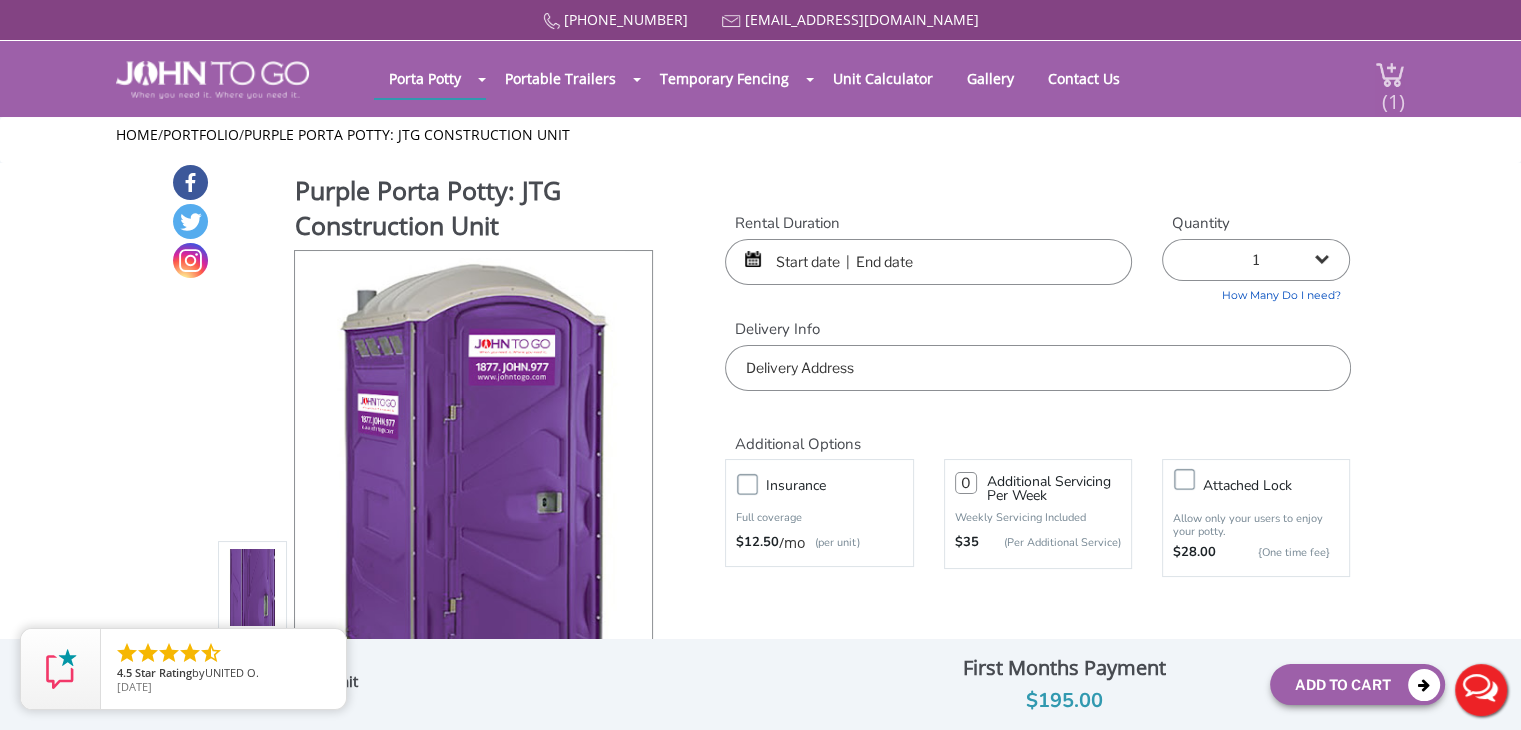 click at bounding box center [1390, 74] 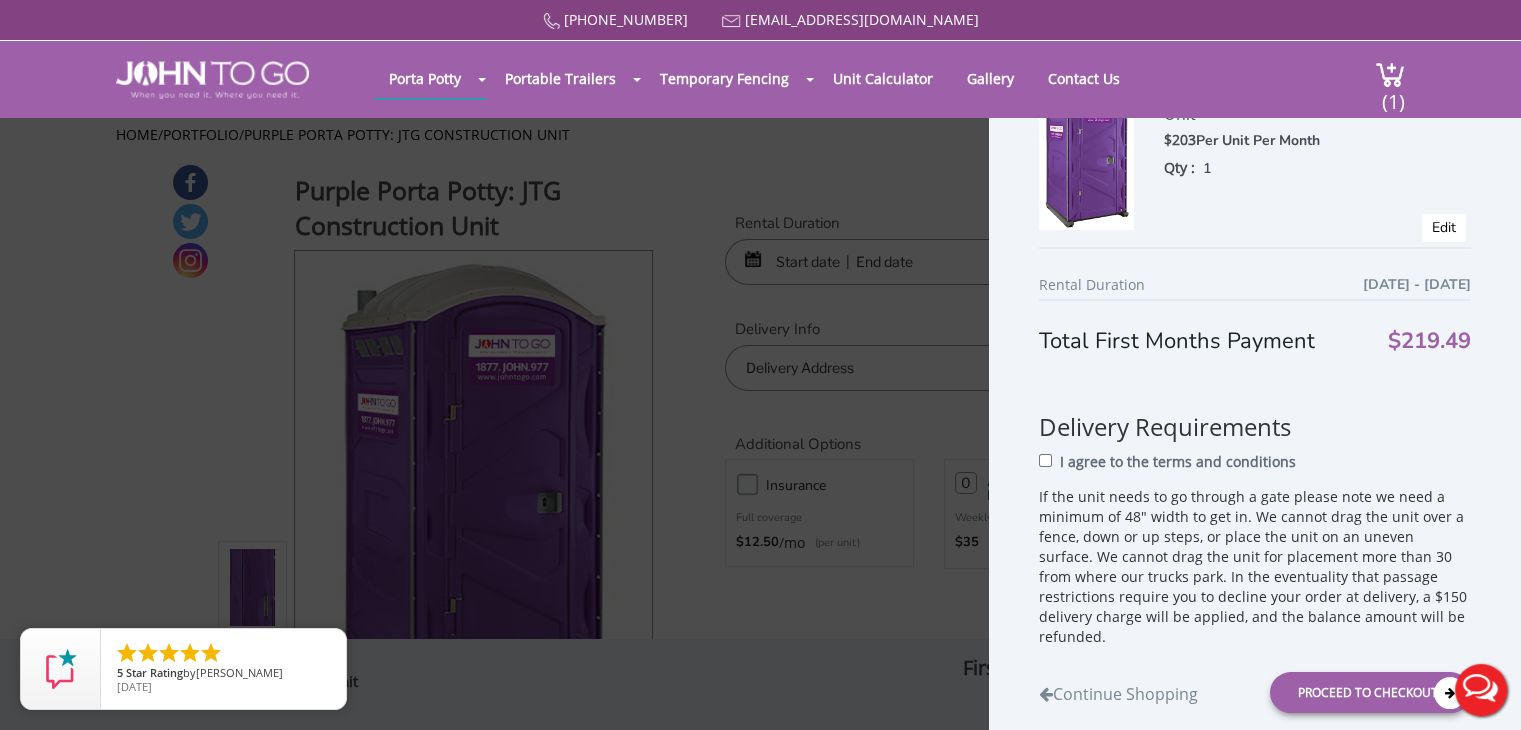 scroll, scrollTop: 195, scrollLeft: 0, axis: vertical 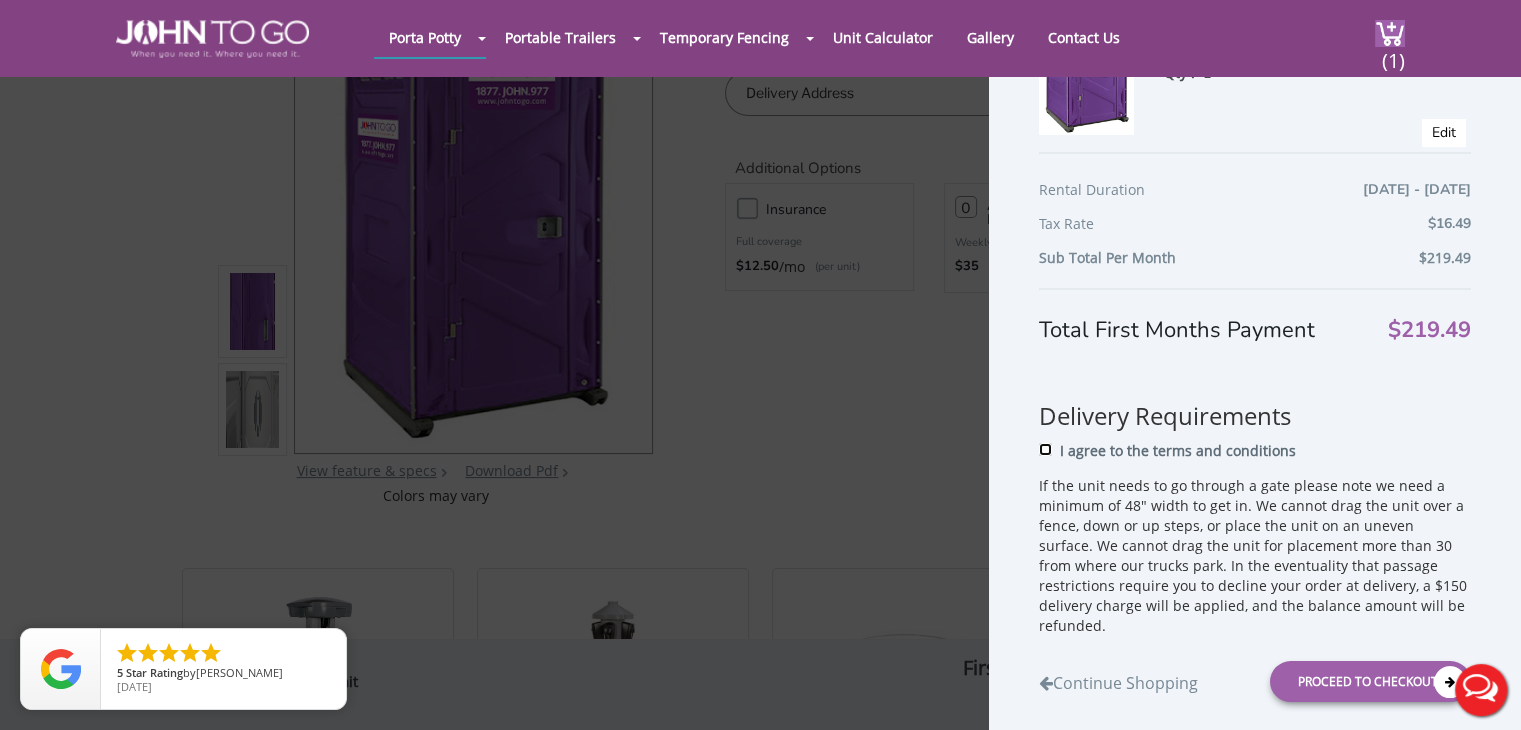 click on "I agree to the terms and conditions" at bounding box center (1045, 449) 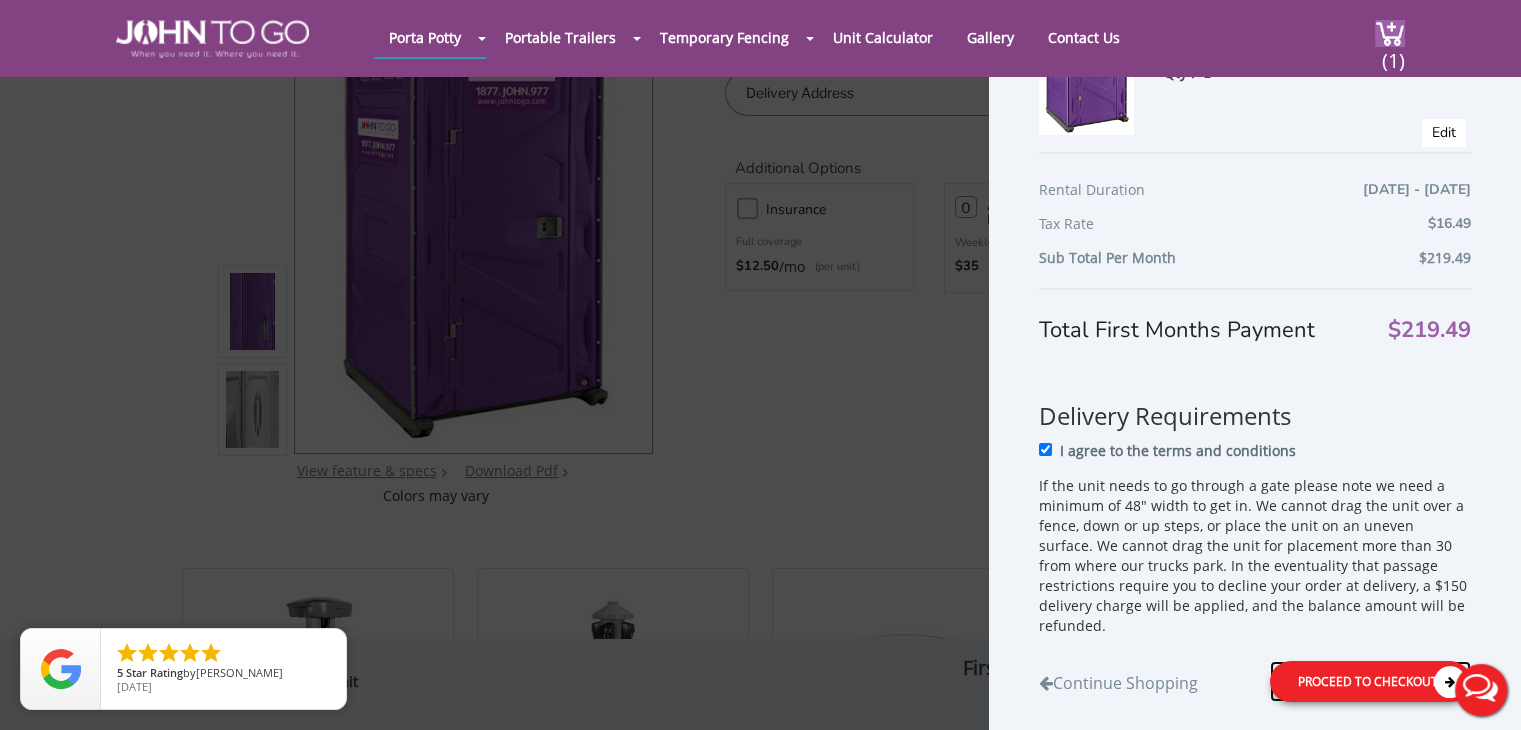 click on "Proceed to Checkout" at bounding box center [1370, 681] 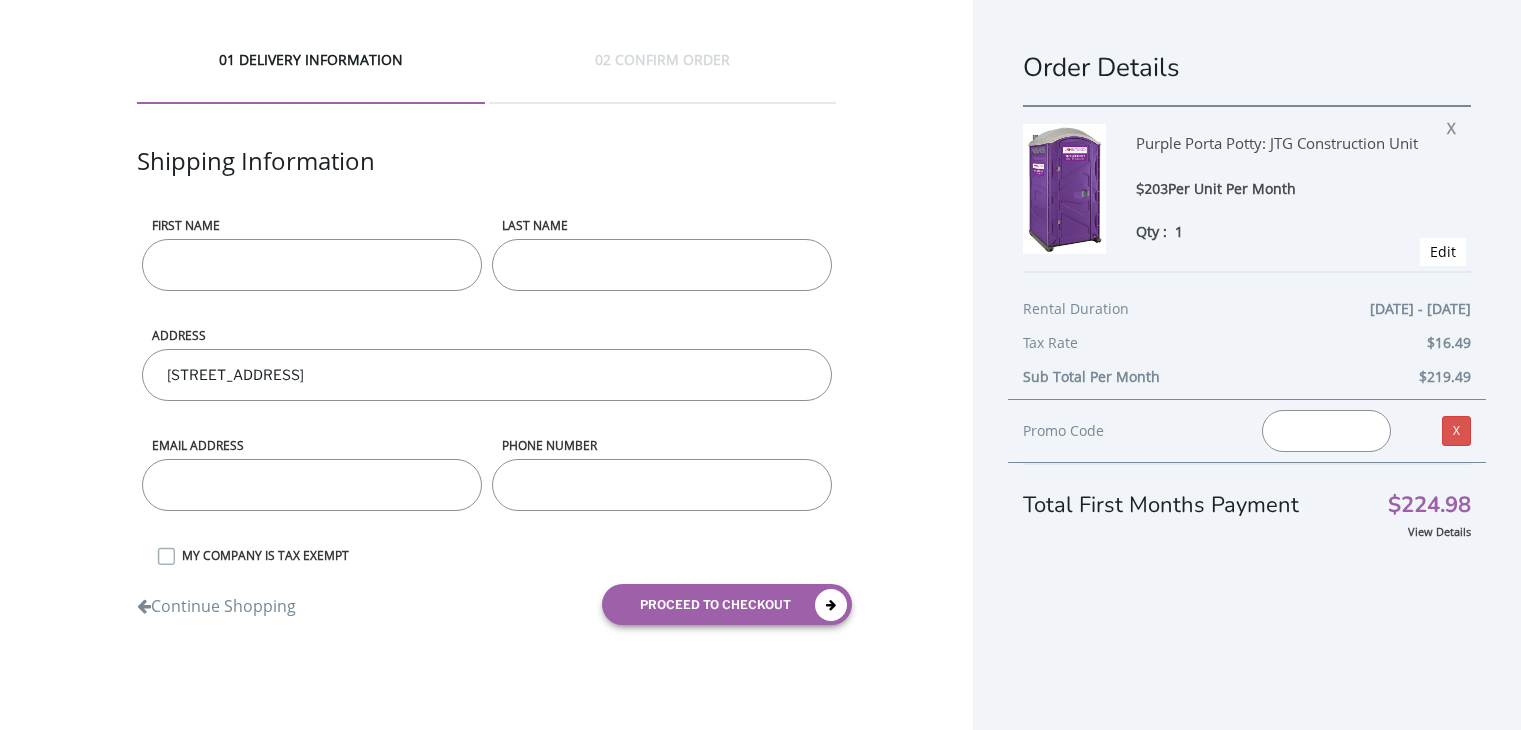 scroll, scrollTop: 0, scrollLeft: 0, axis: both 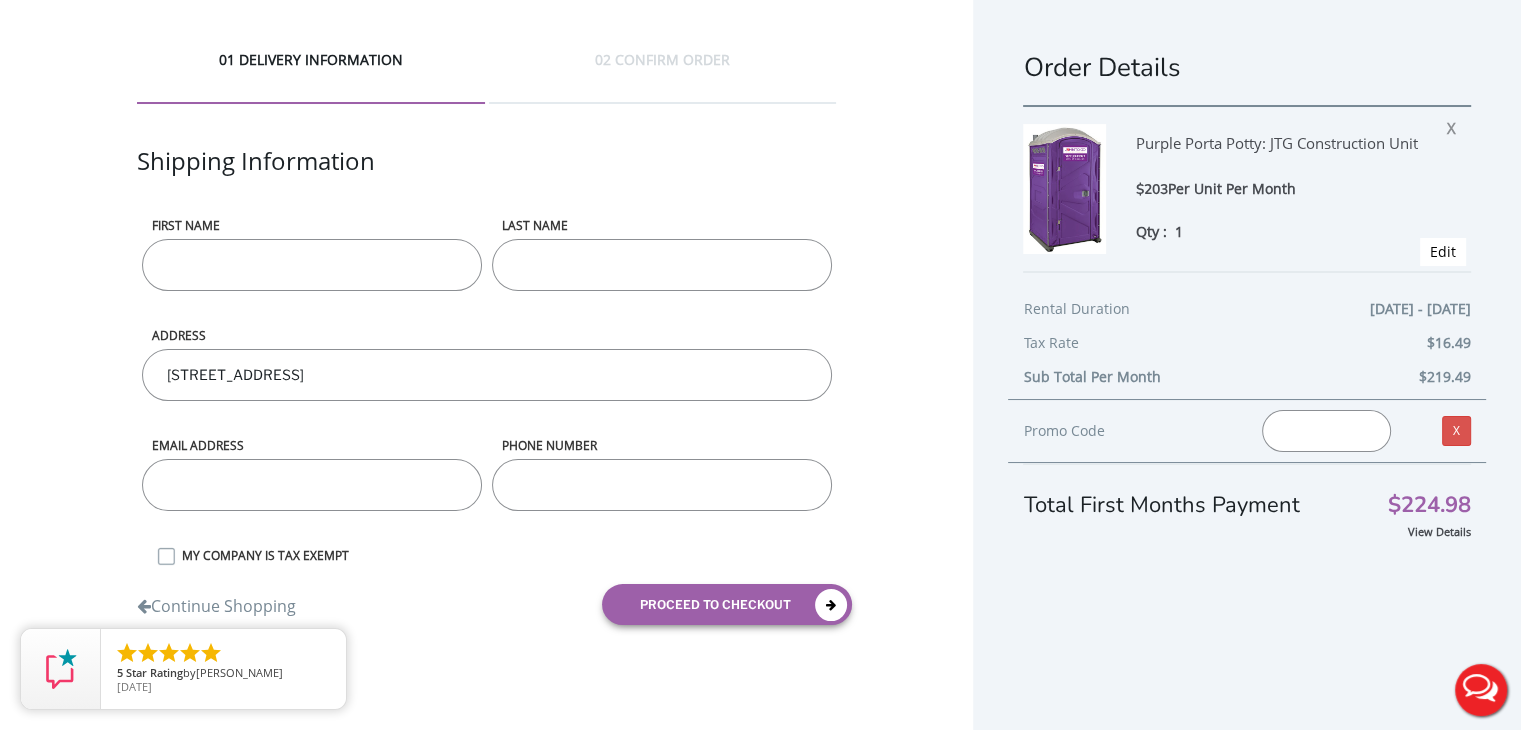 click at bounding box center (1326, 431) 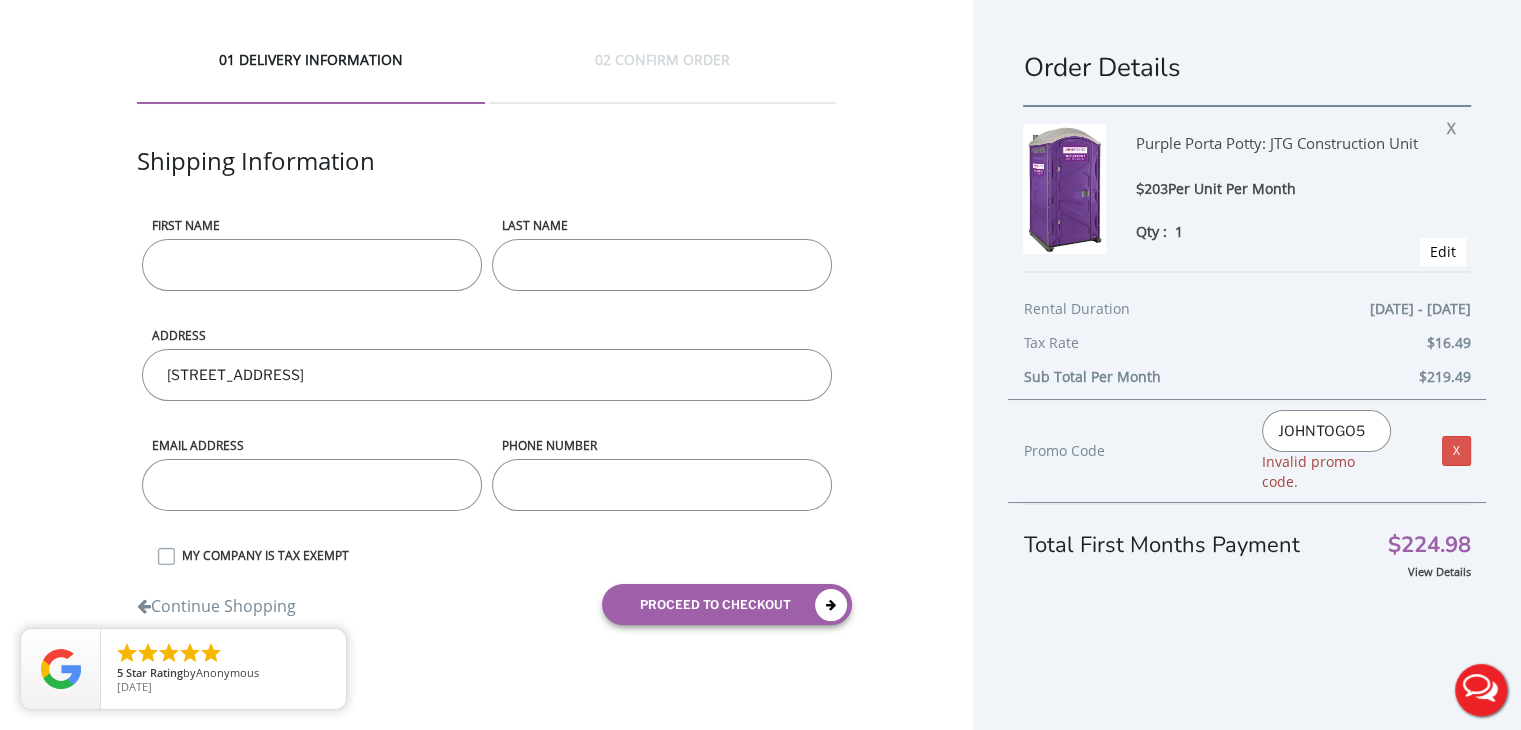 type on "JOHNTOGO5" 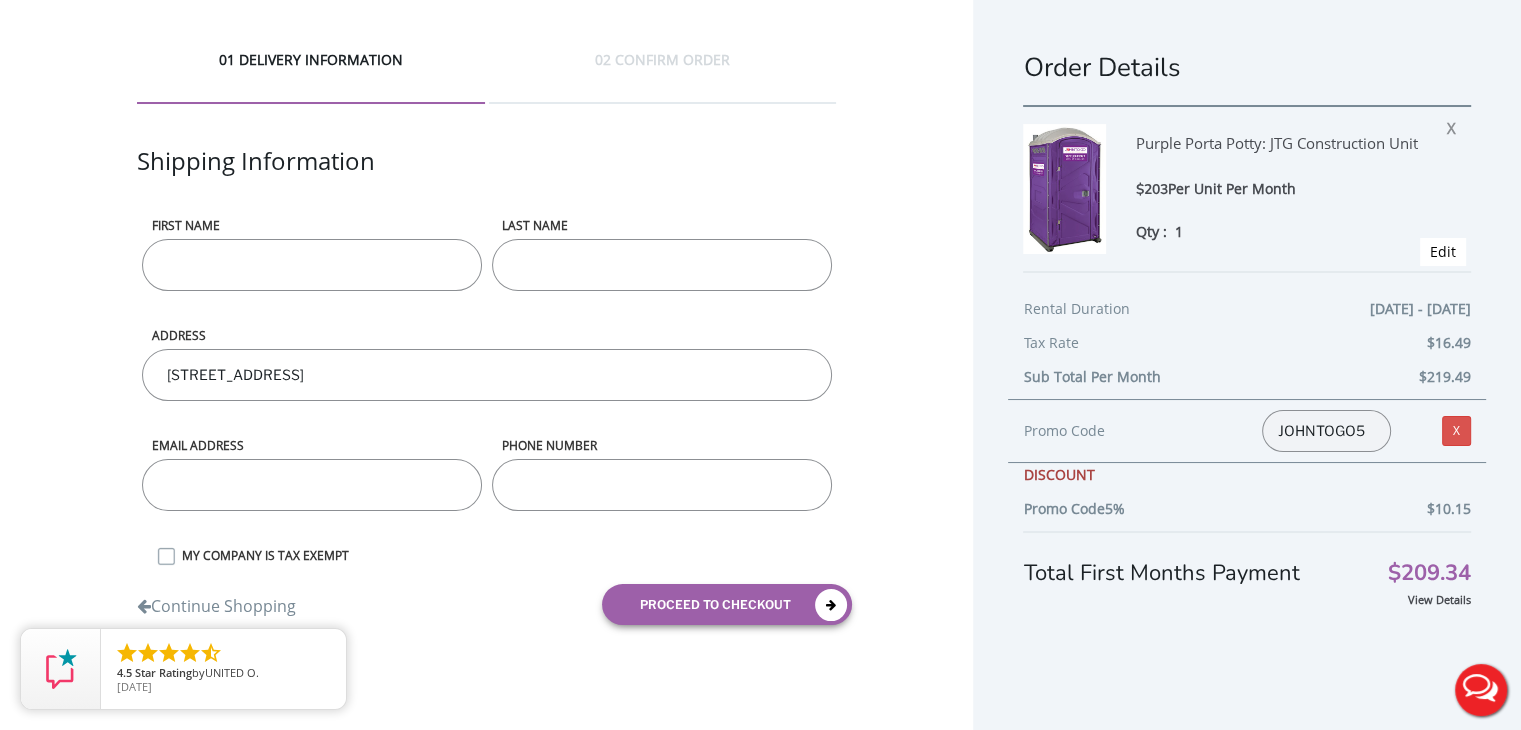 click on "First name" at bounding box center (312, 265) 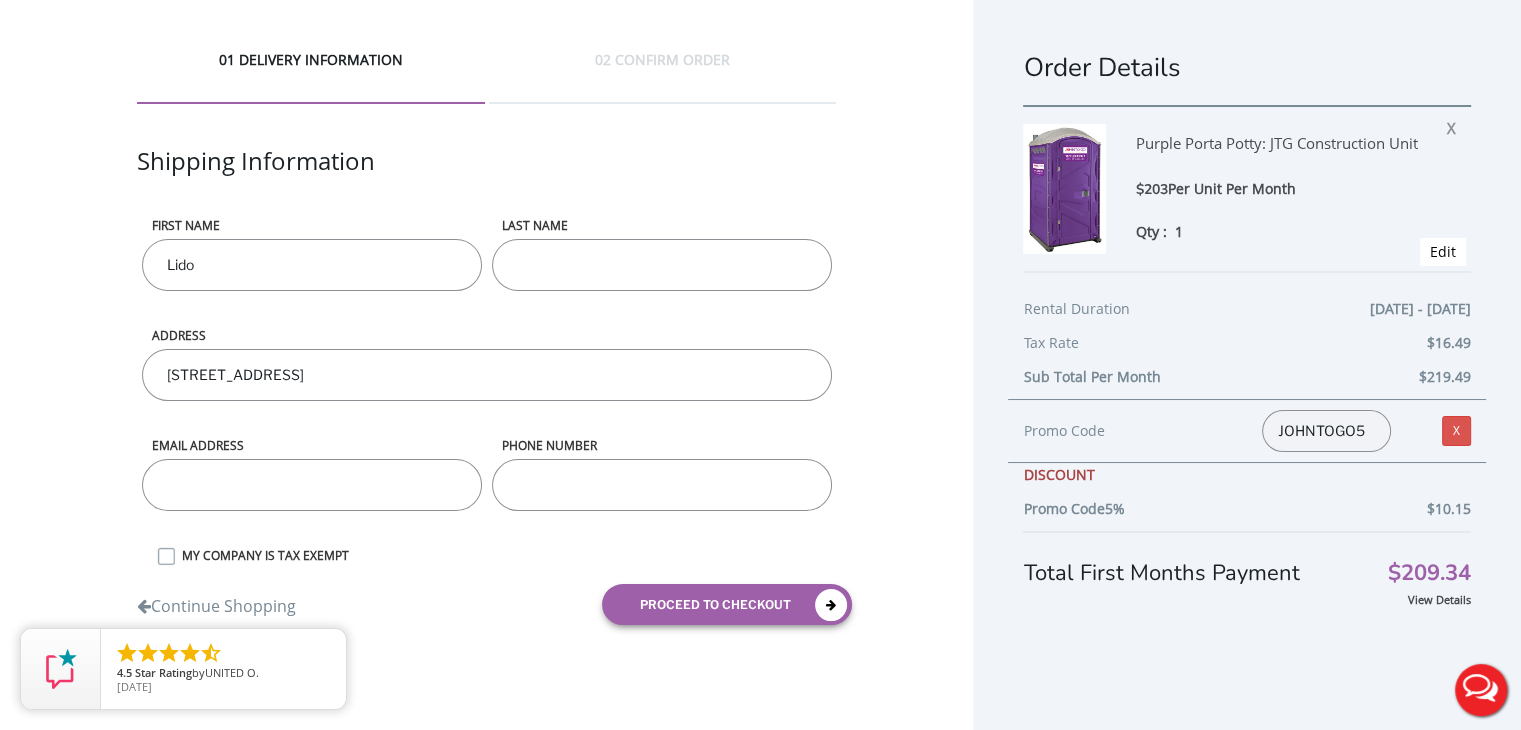 type on "Gori" 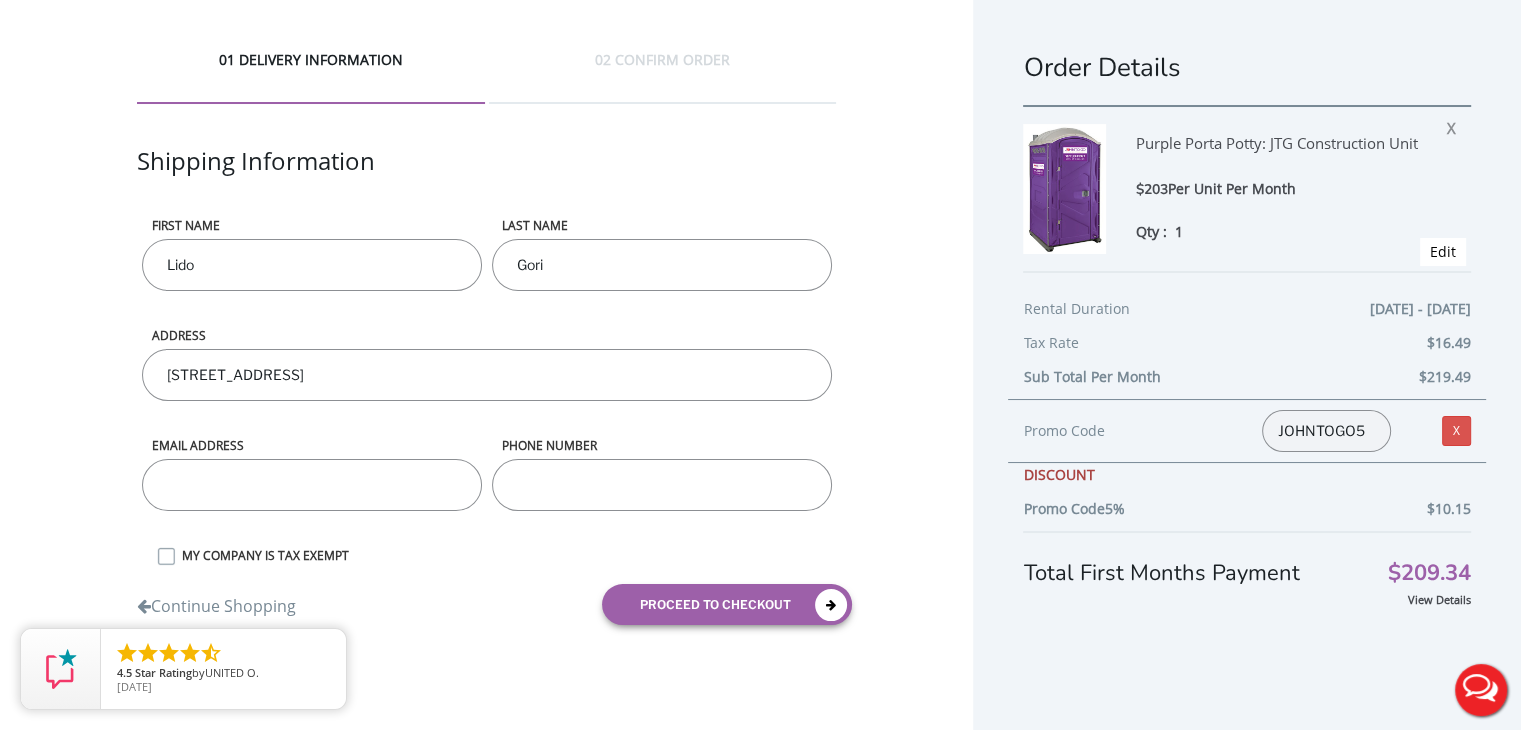 type on "[EMAIL_ADDRESS][DOMAIN_NAME]" 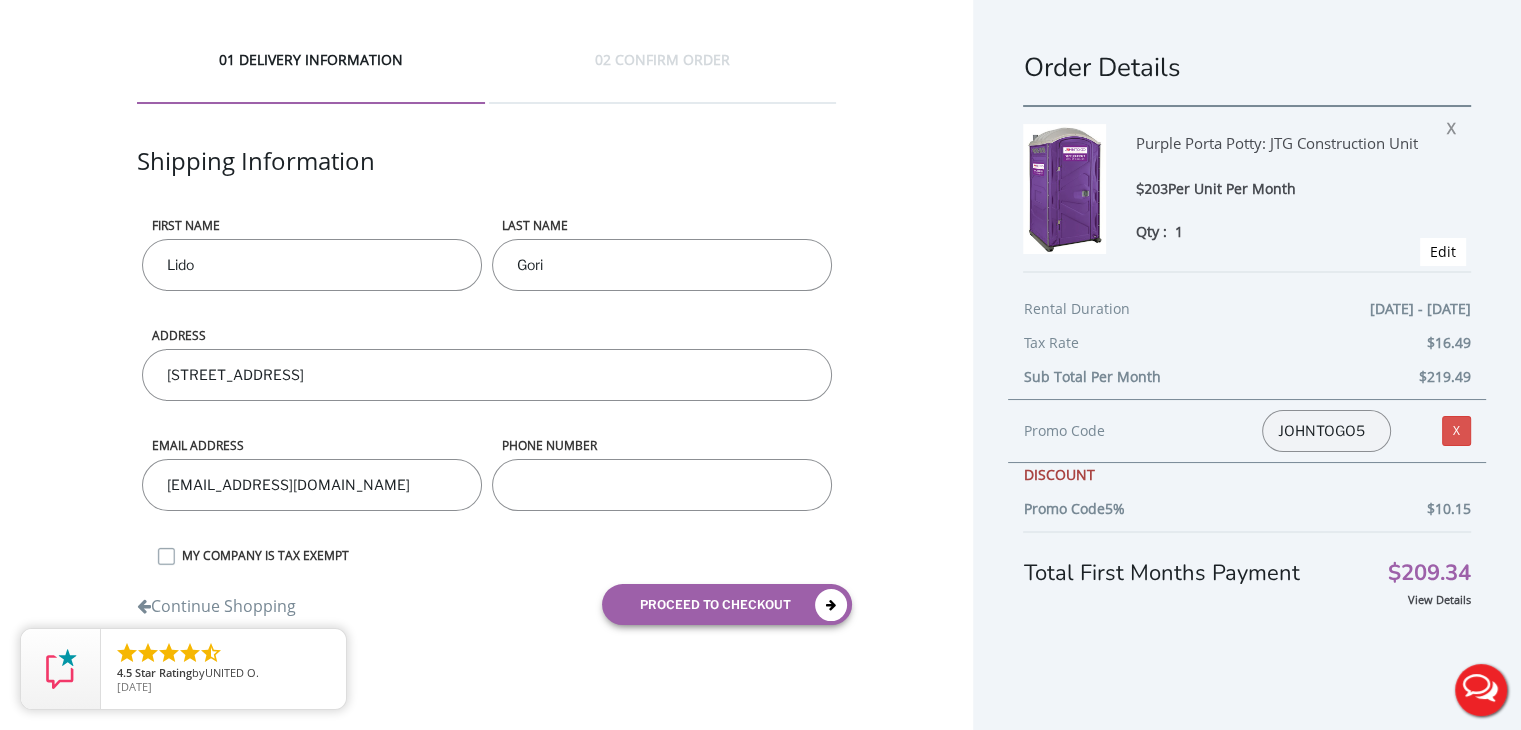 type on "9147600581" 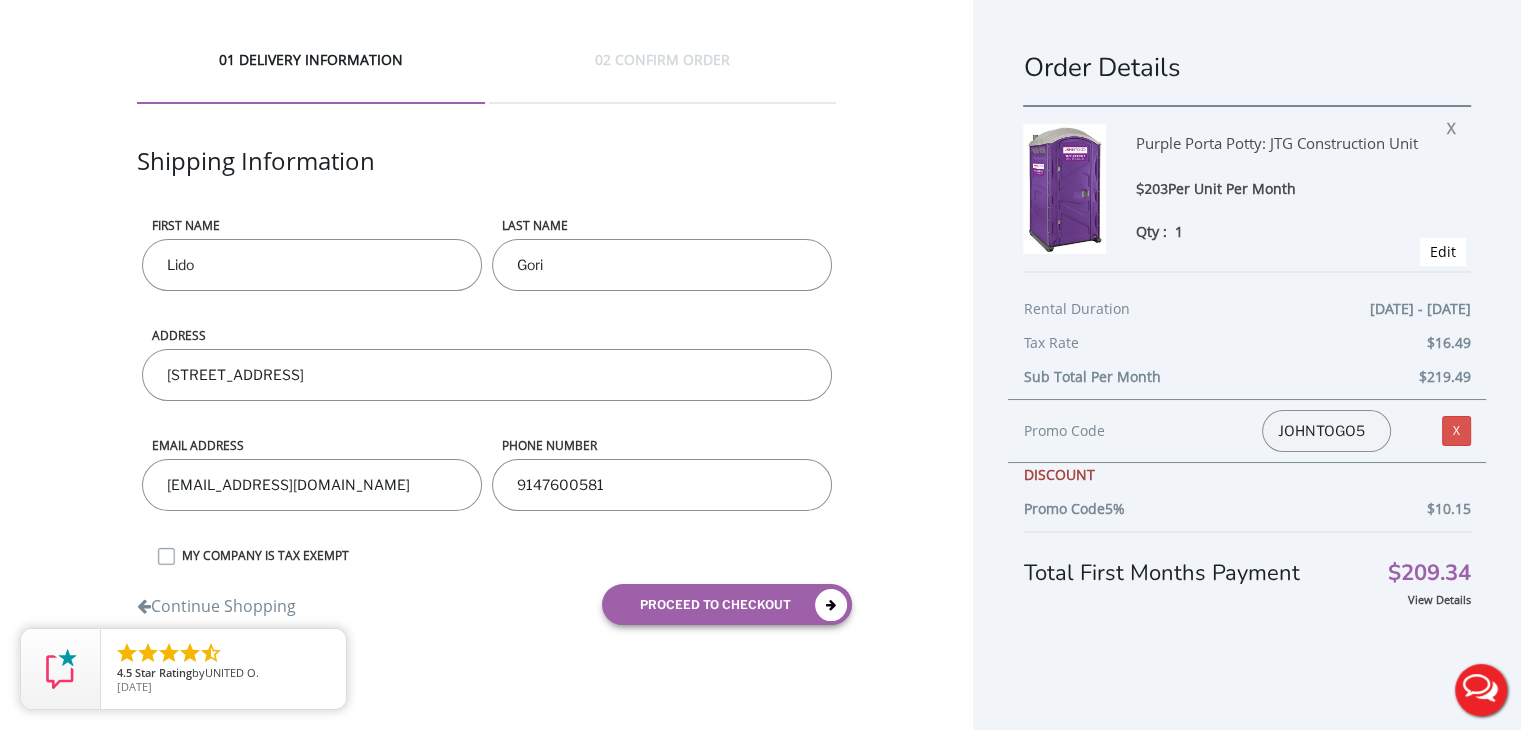 click on "[STREET_ADDRESS]" at bounding box center [487, 375] 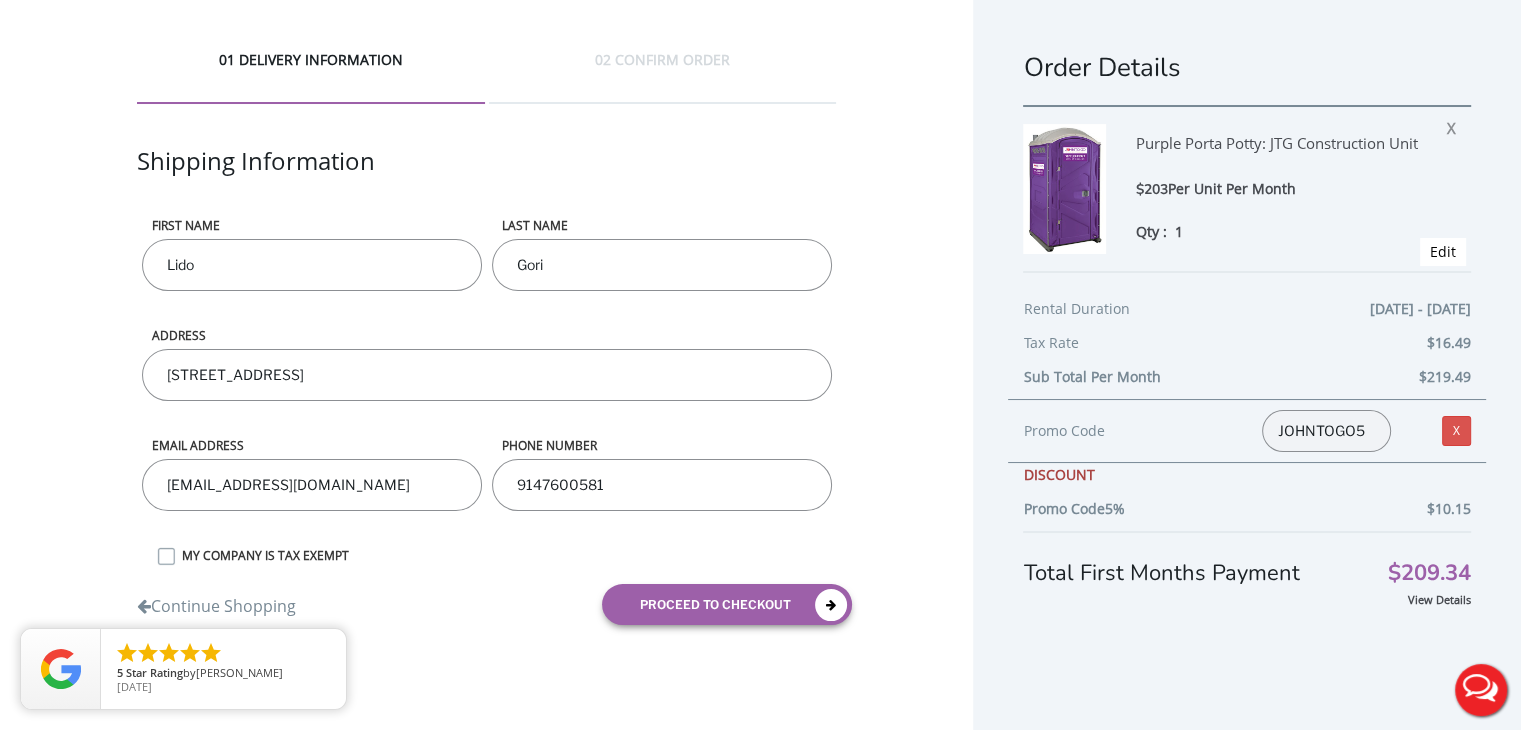 scroll, scrollTop: 36, scrollLeft: 0, axis: vertical 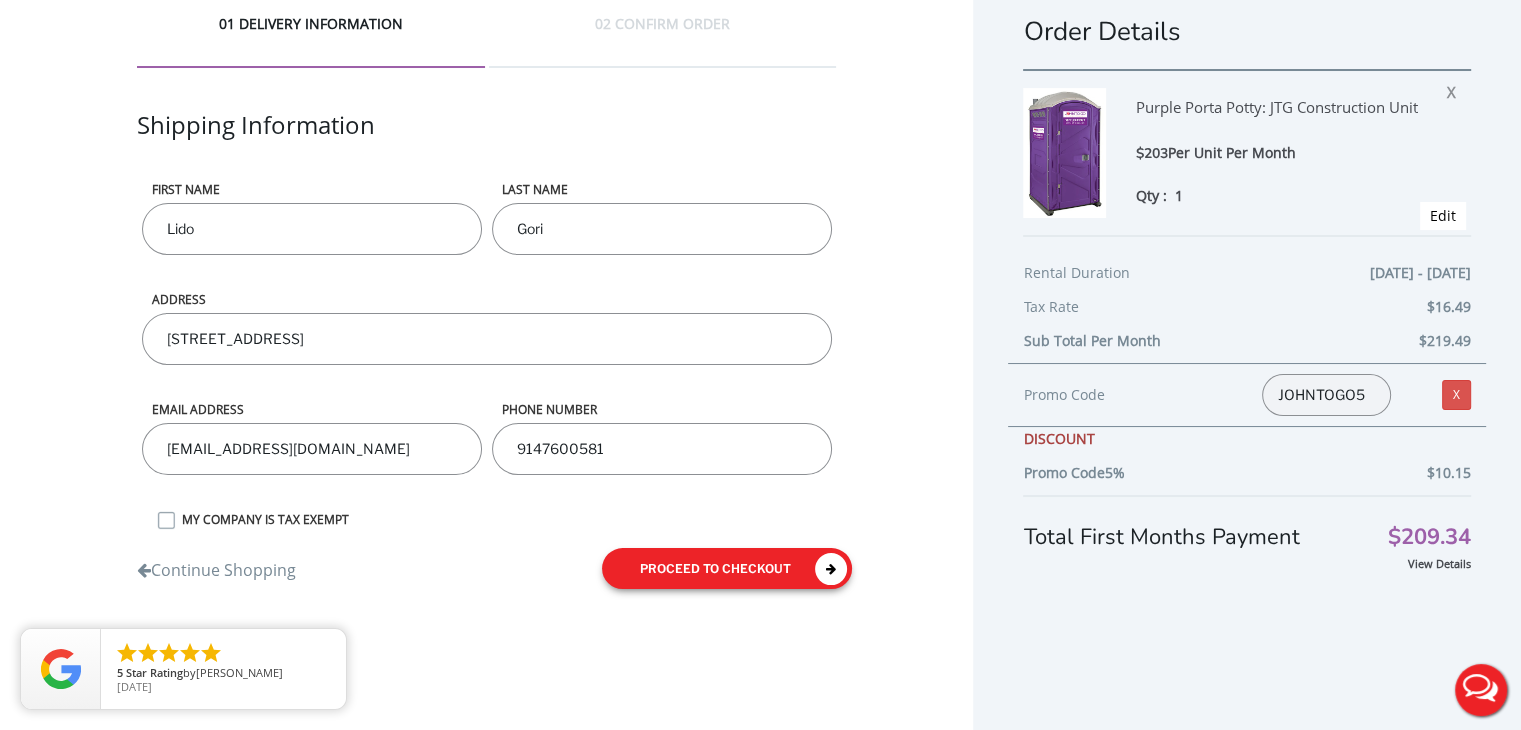 click on "proceed to checkout" at bounding box center [727, 568] 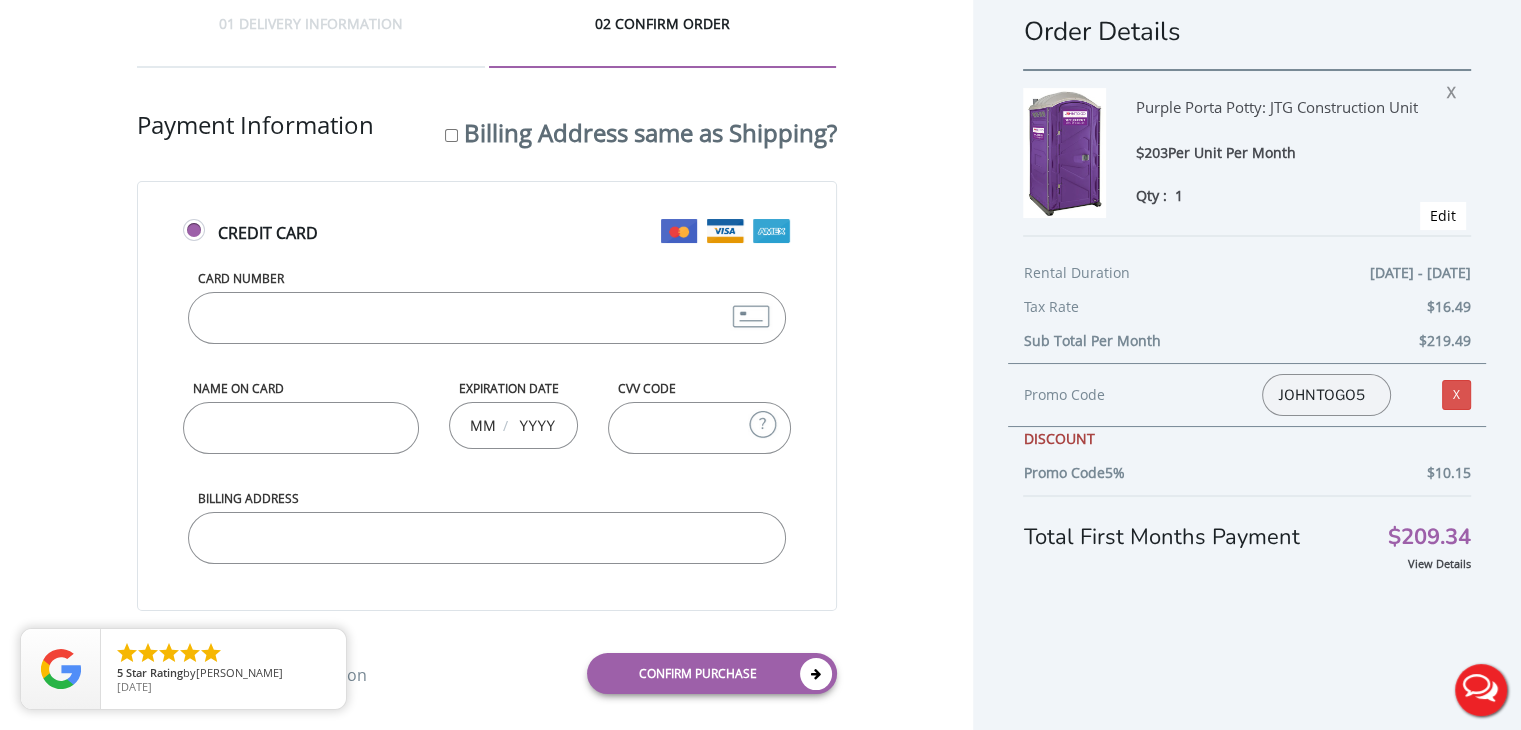 click on "Card Number" at bounding box center (487, 318) 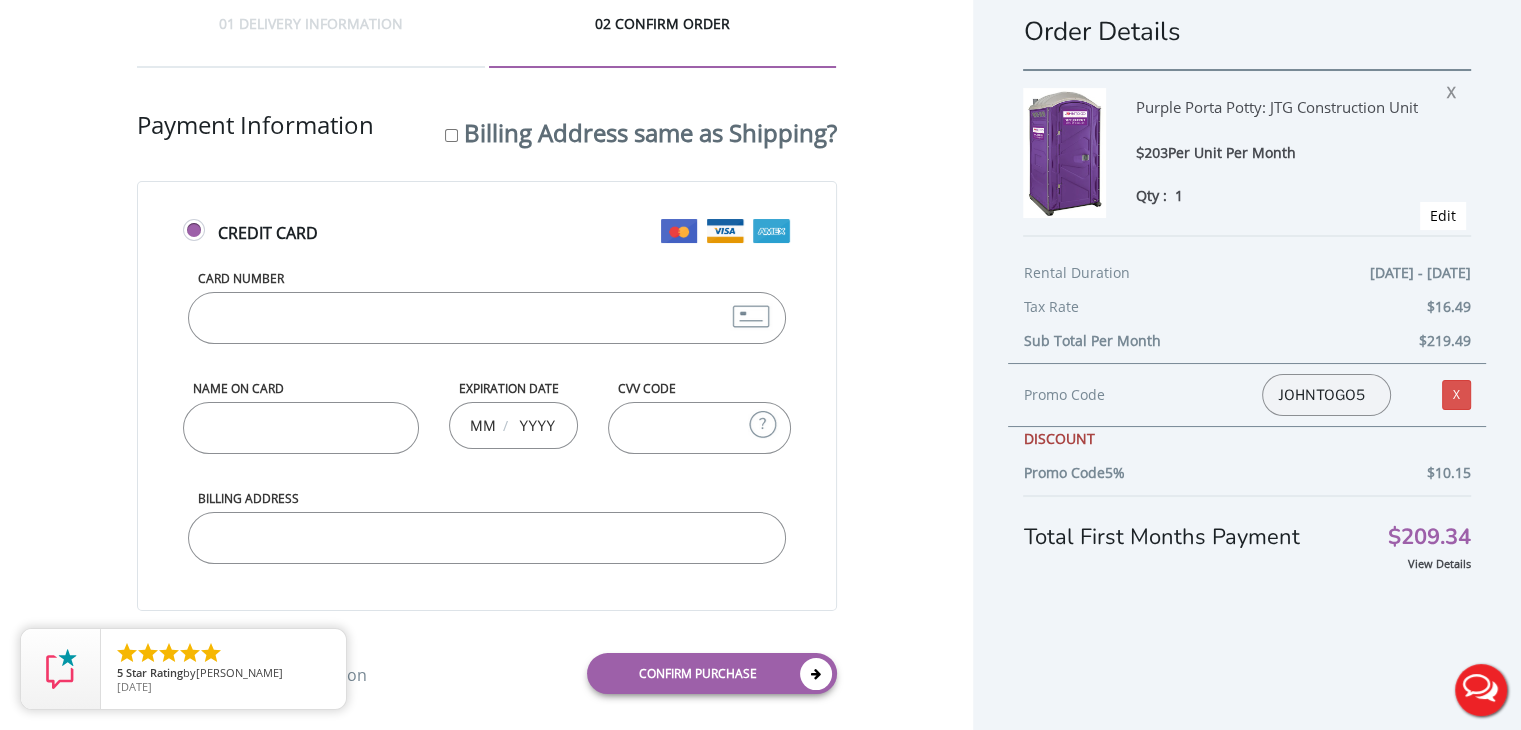 type on "[CREDIT_CARD_NUMBER]" 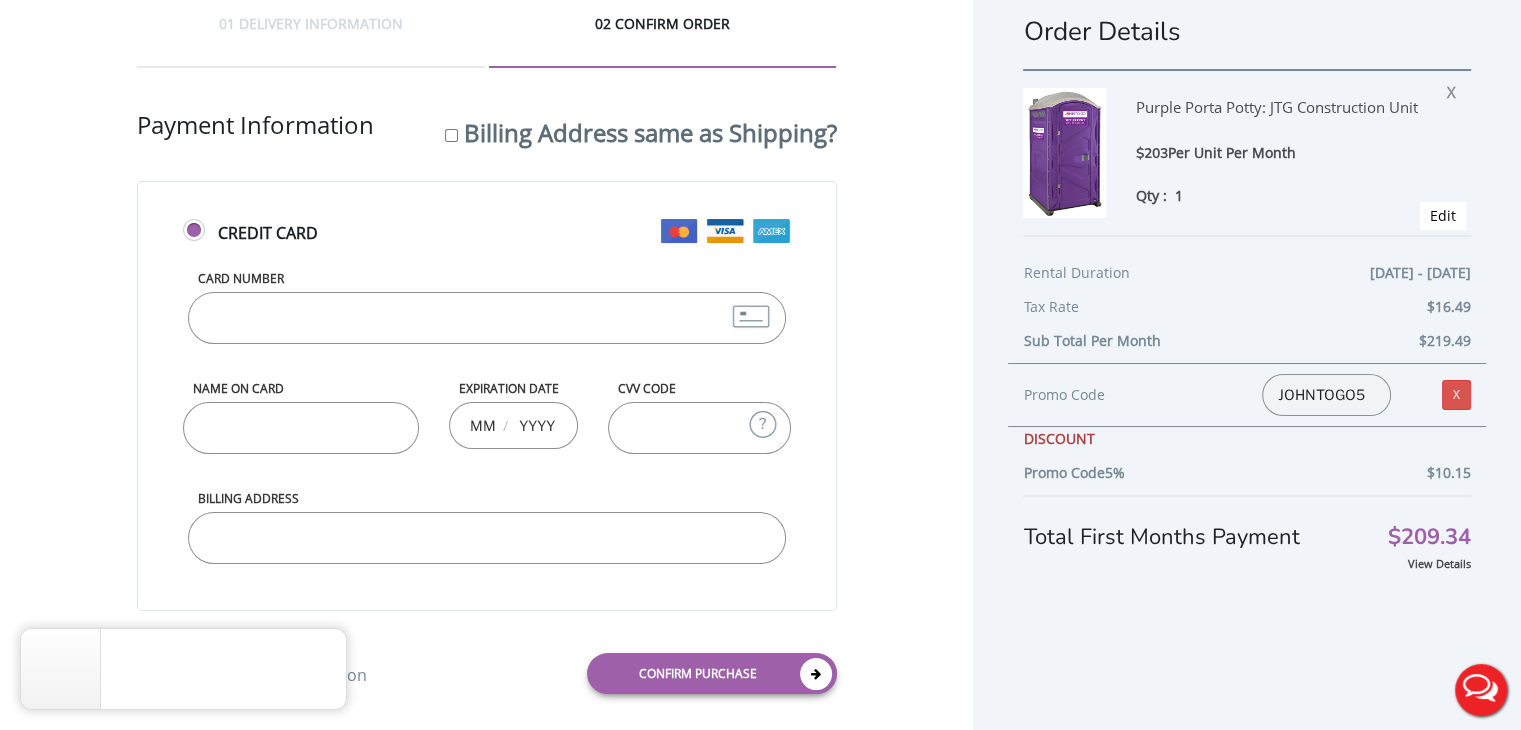 click on "/" at bounding box center [513, 425] 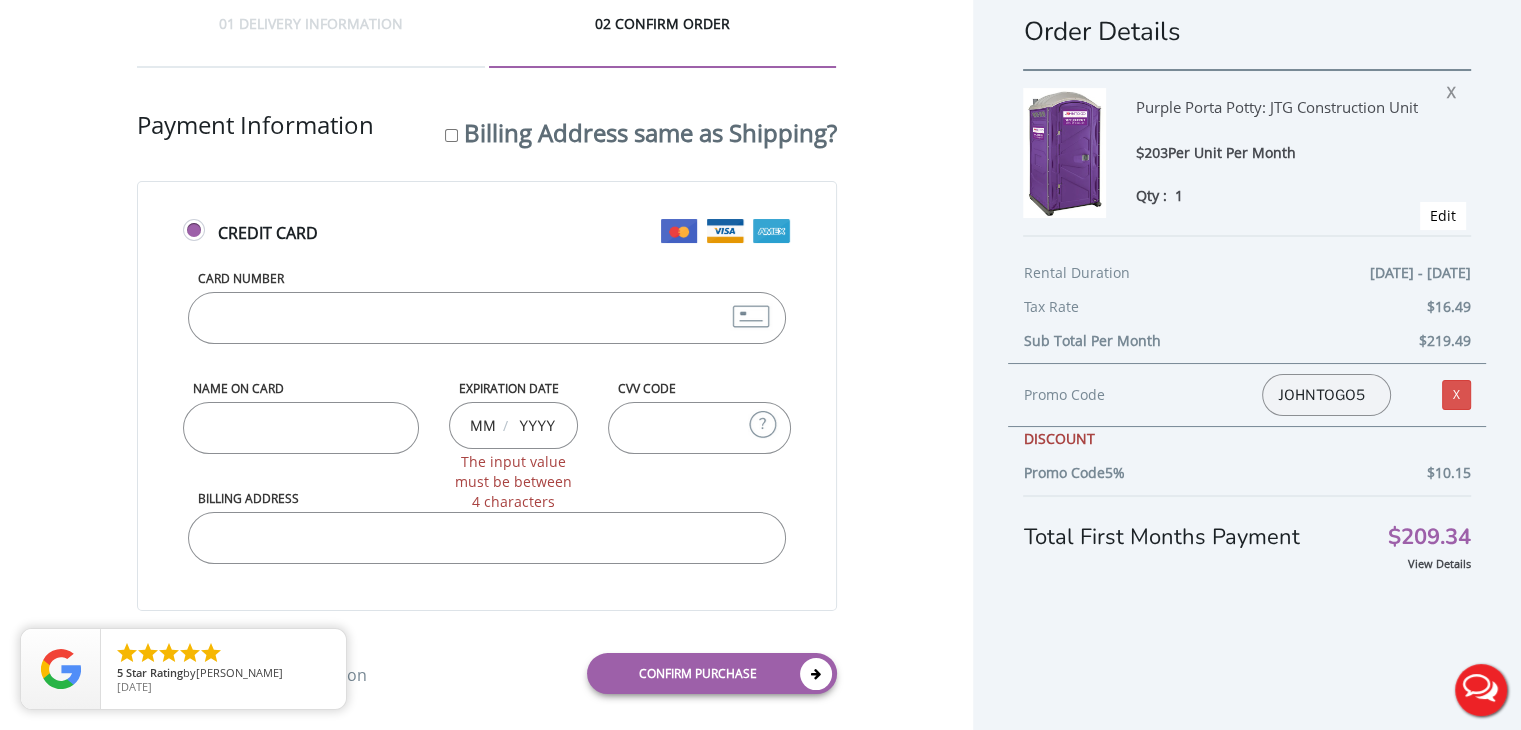 click at bounding box center [482, 425] 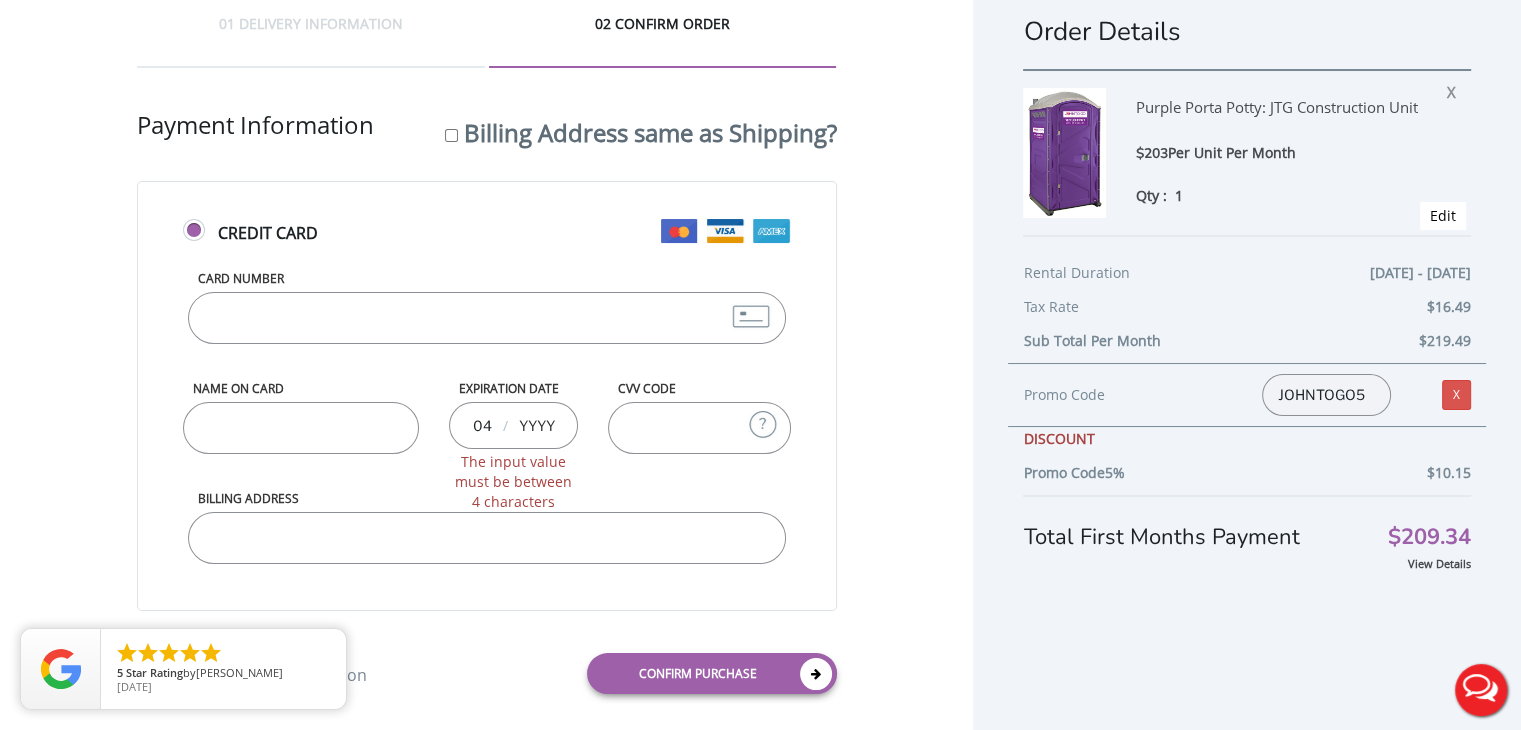 type on "04" 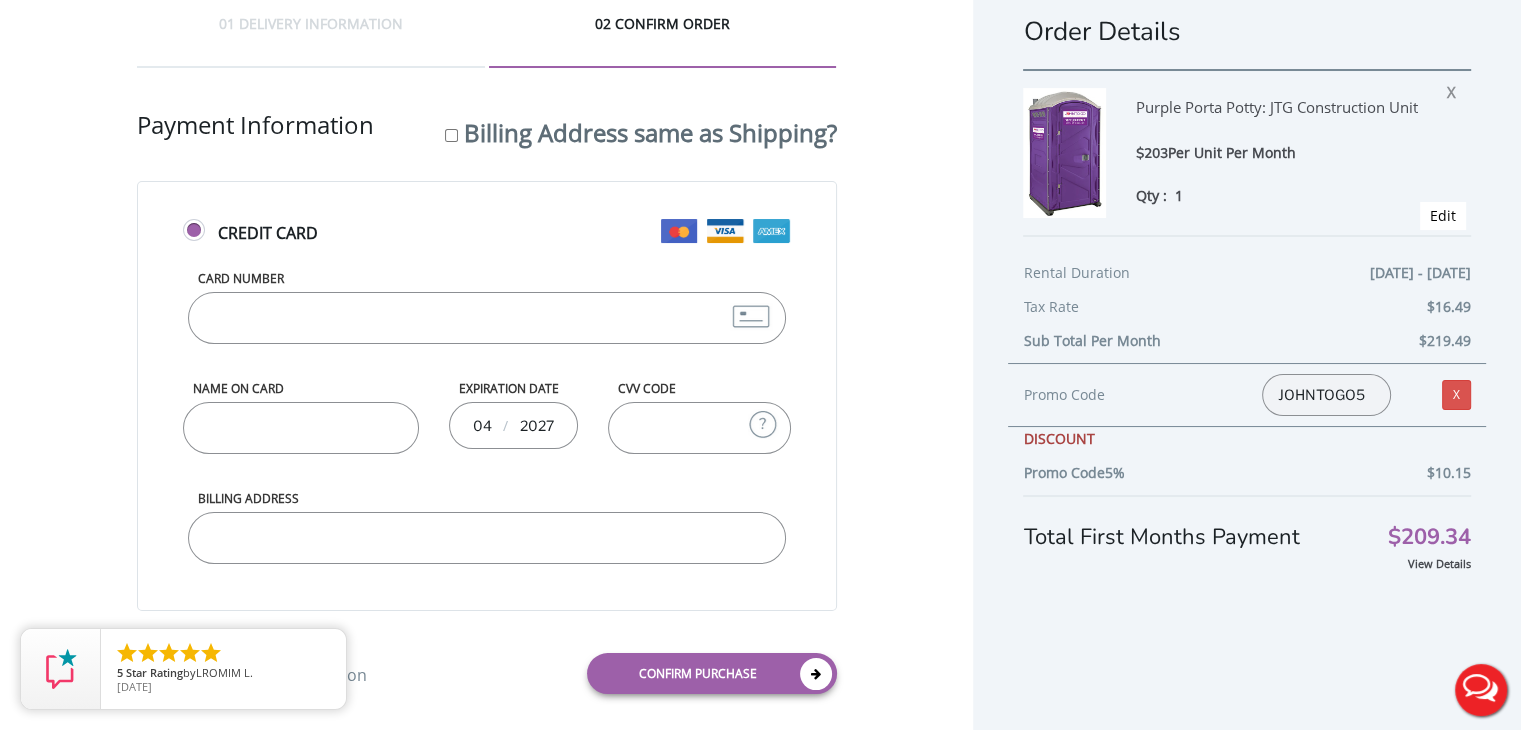 type on "2027" 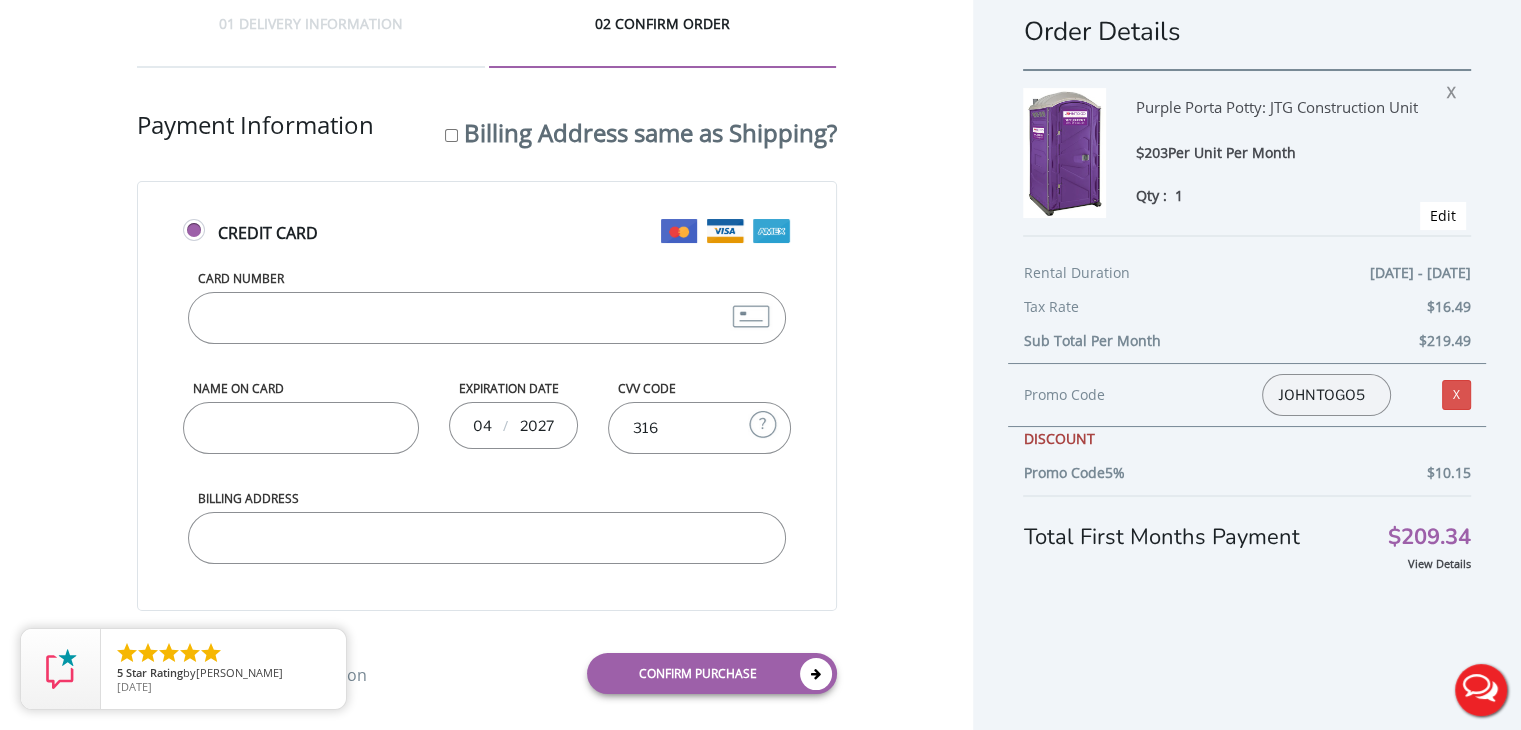 type on "316" 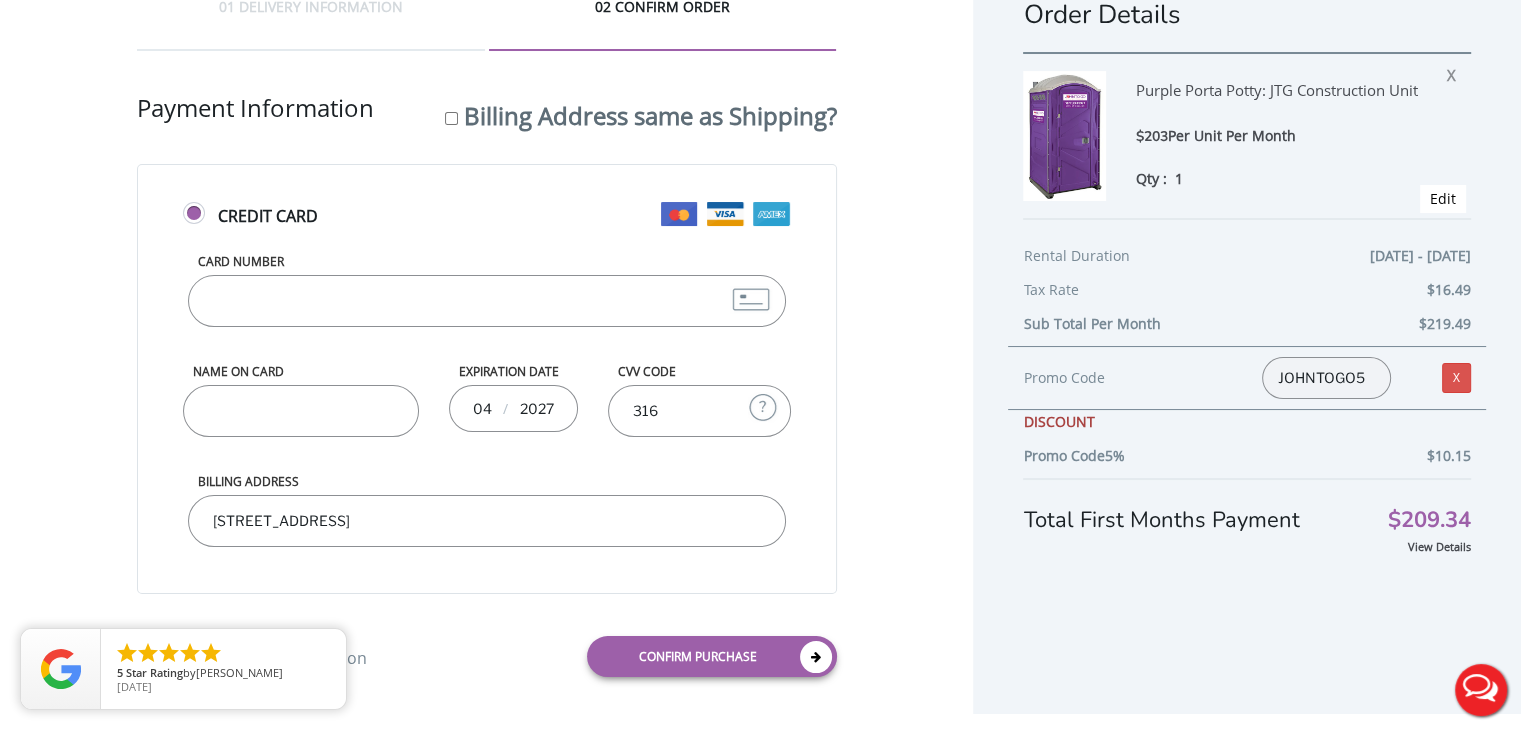 scroll, scrollTop: 63, scrollLeft: 0, axis: vertical 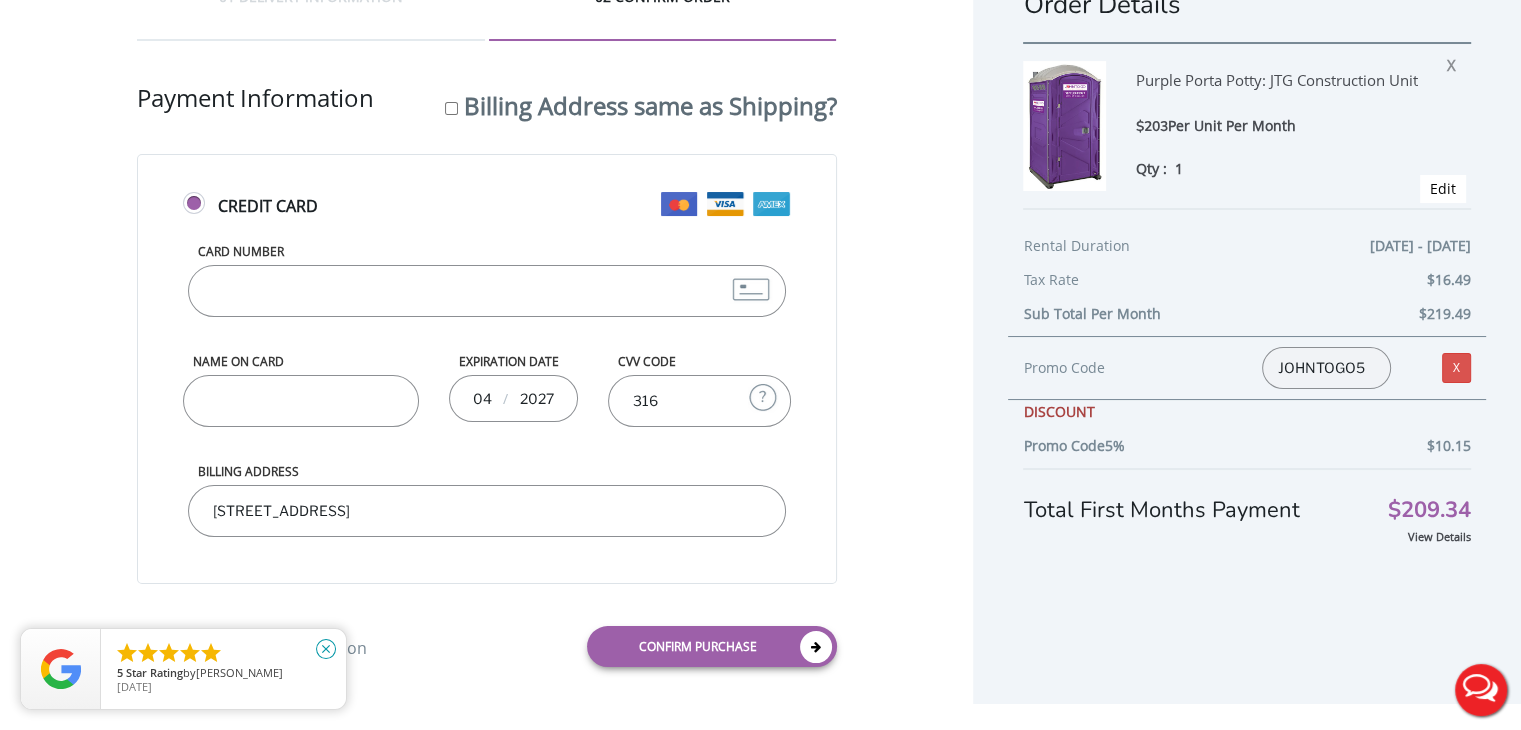 type on "[STREET_ADDRESS]" 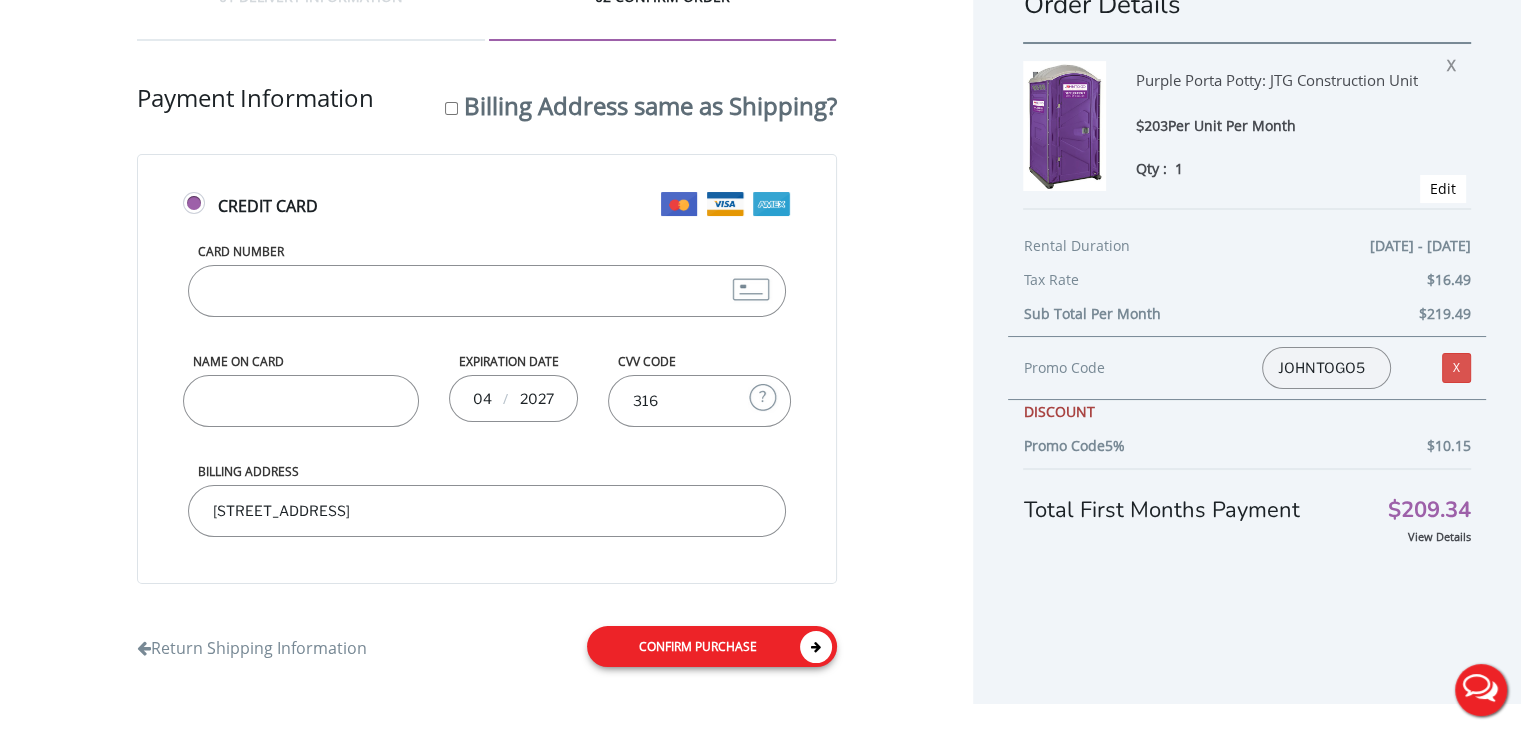 click on "Confirm purchase" at bounding box center [712, 646] 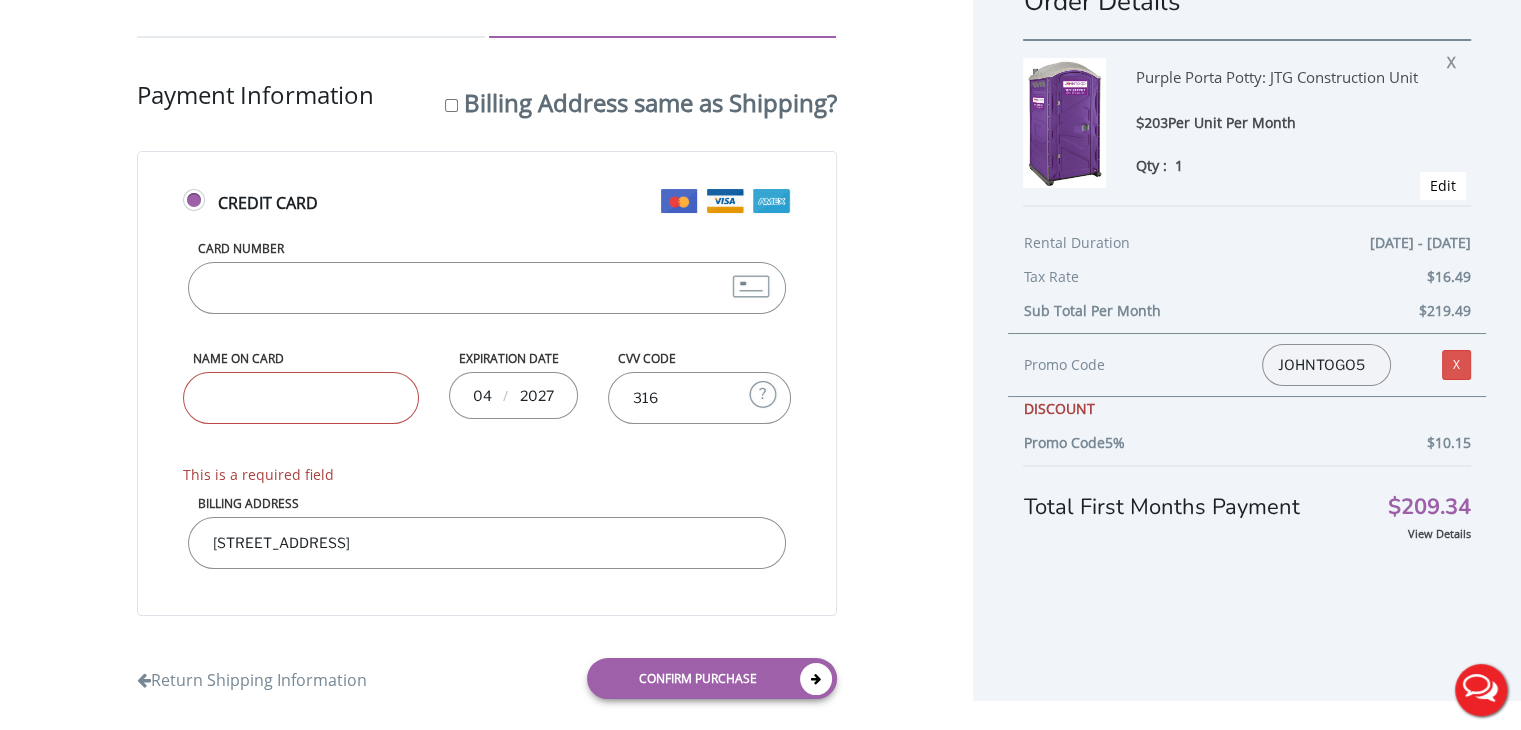 scroll, scrollTop: 98, scrollLeft: 0, axis: vertical 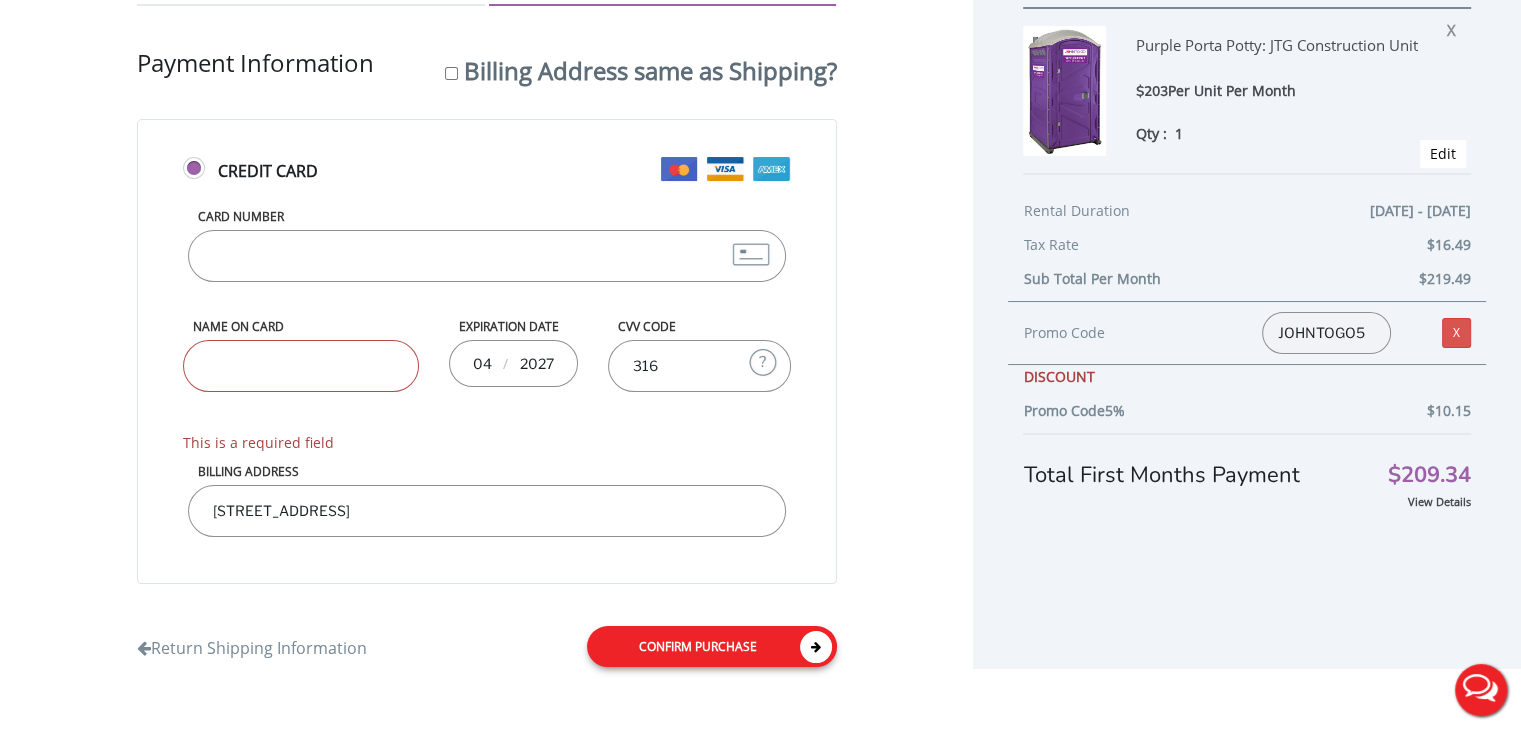 click on "Confirm purchase" at bounding box center (712, 646) 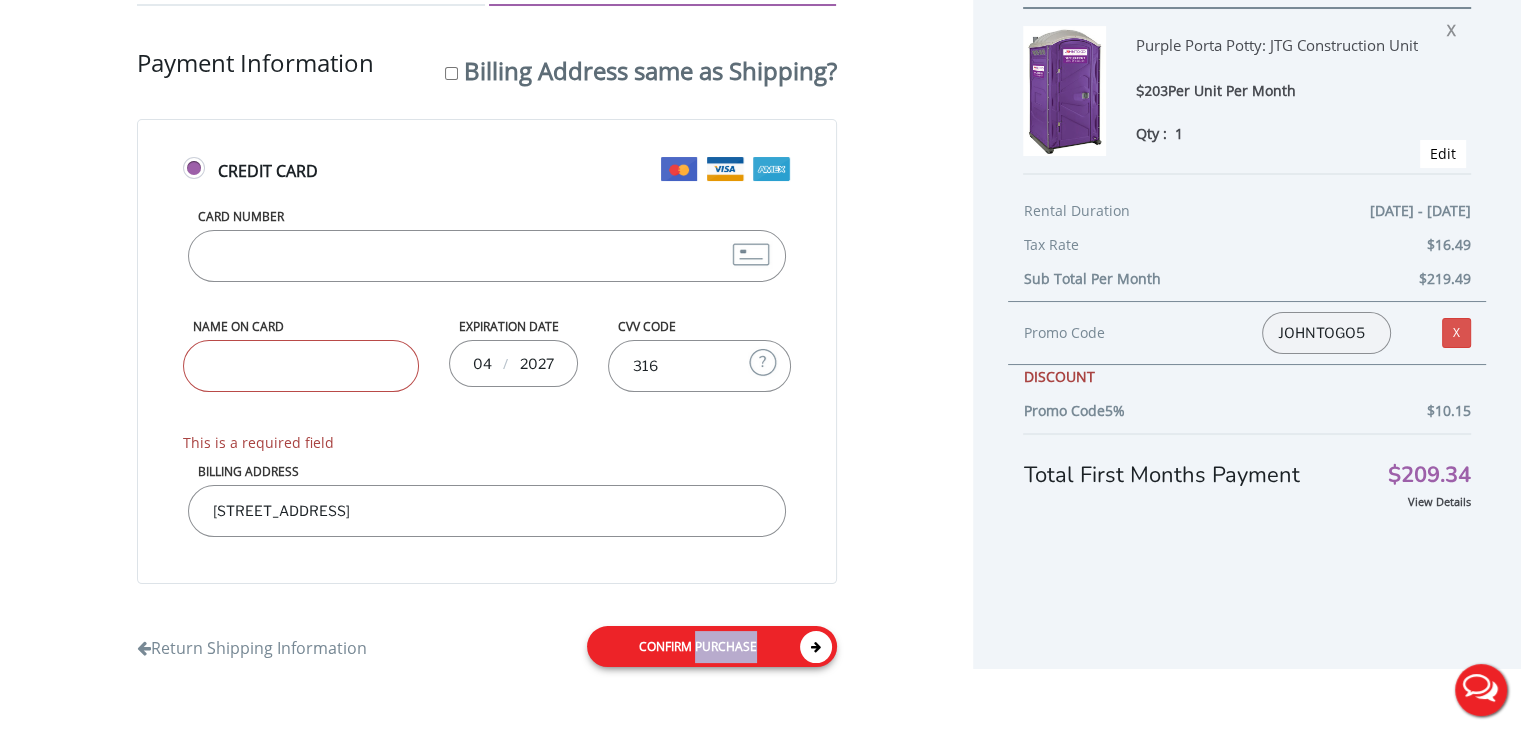 click on "Confirm purchase" at bounding box center [712, 646] 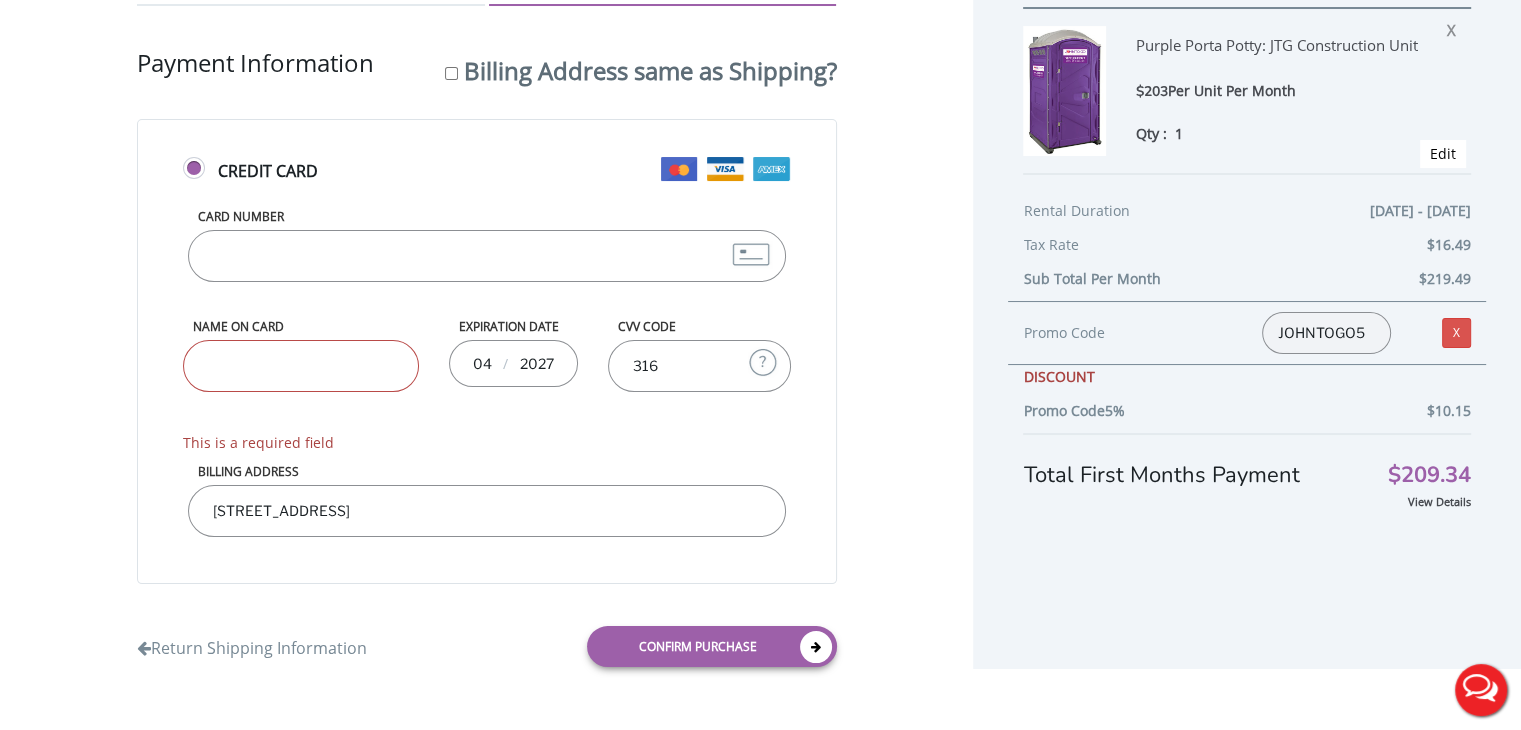 click on "01 DELIVERY INFORMATION
02 CONFIRM ORDER
Shipping Information
First name
Lido
LAST NAME
[GEOGRAPHIC_DATA]
ADDRESS
[STREET_ADDRESS]
Email address
[EMAIL_ADDRESS][DOMAIN_NAME]
phone number
[PHONE_NUMBER]
MY COMPANY IS TAX EXEMPT" at bounding box center [486, 317] 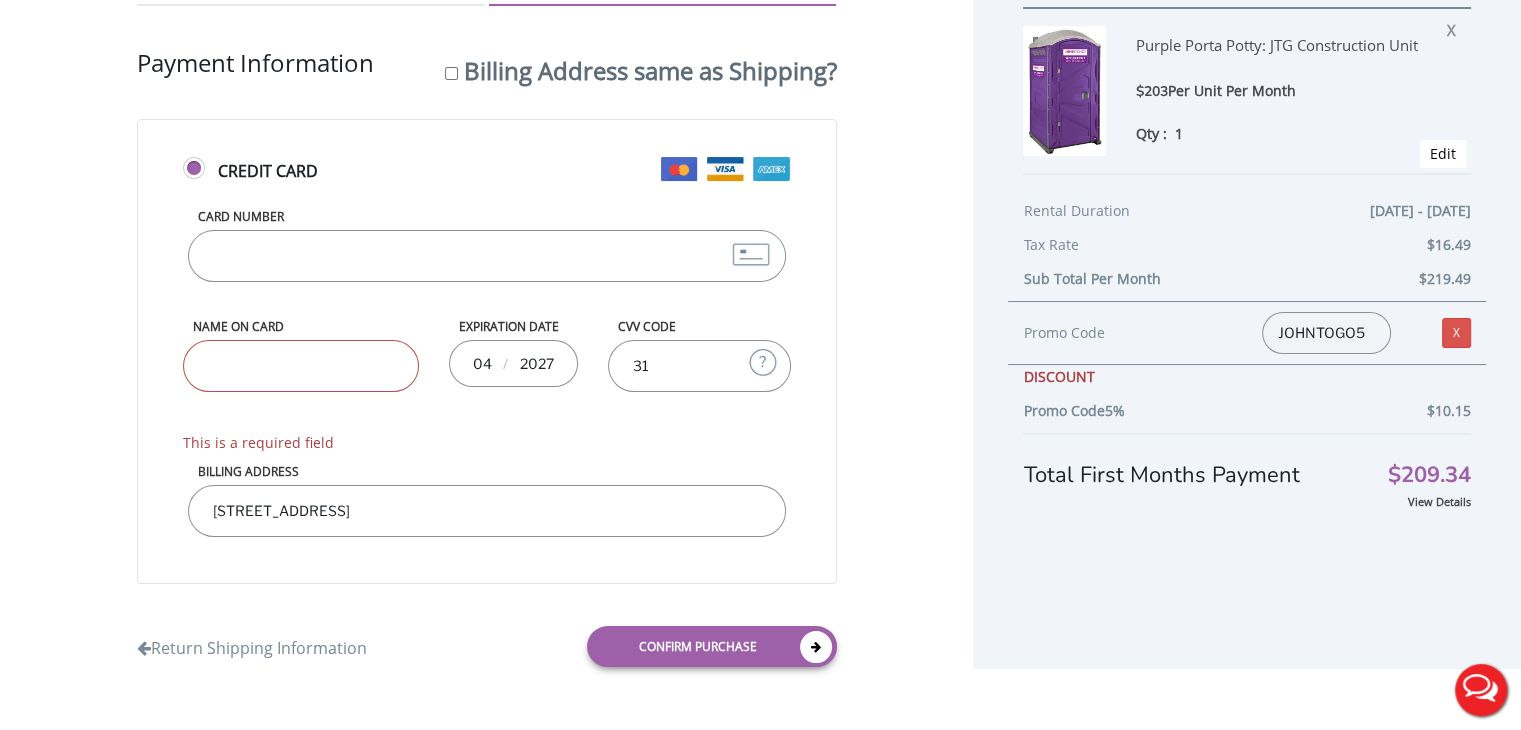 type on "3" 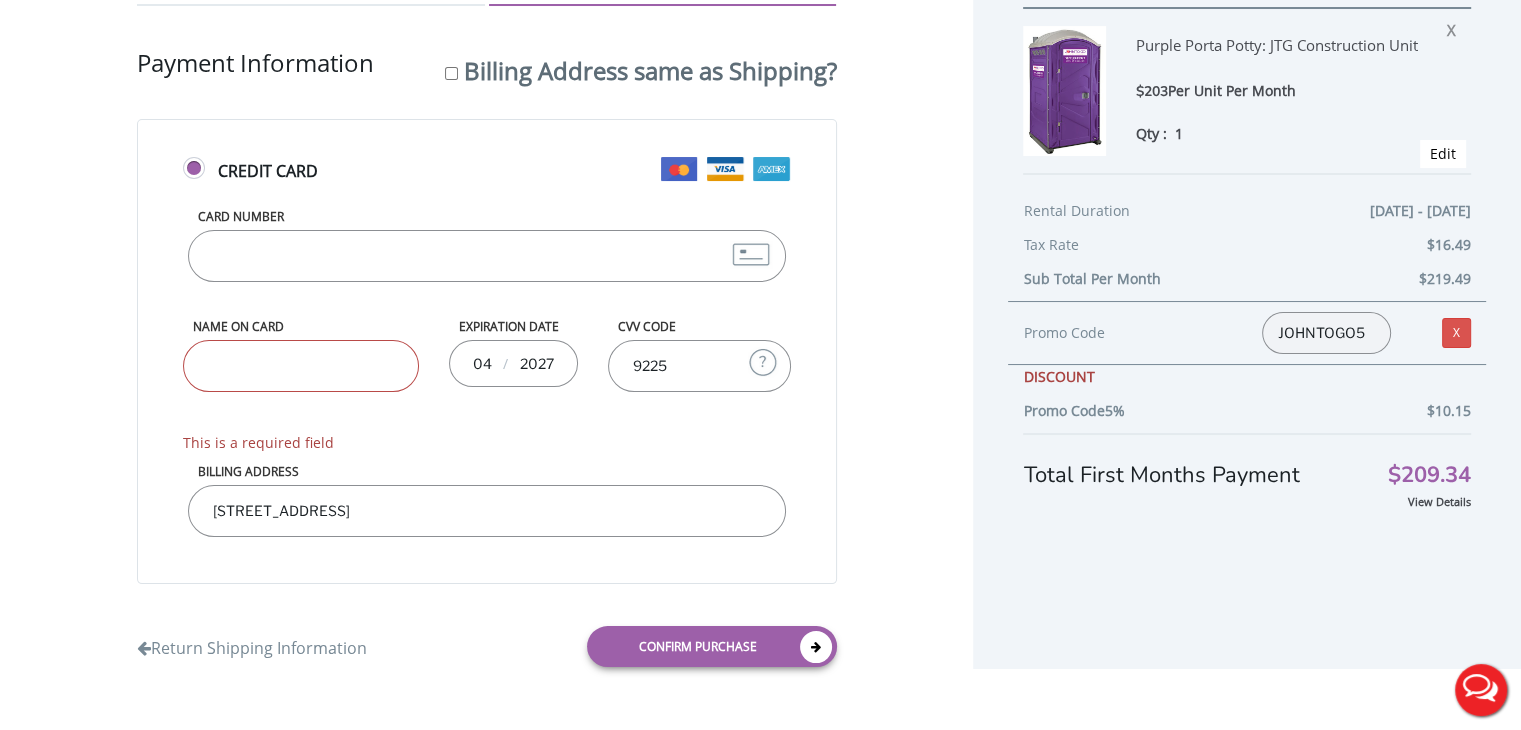 type on "9225" 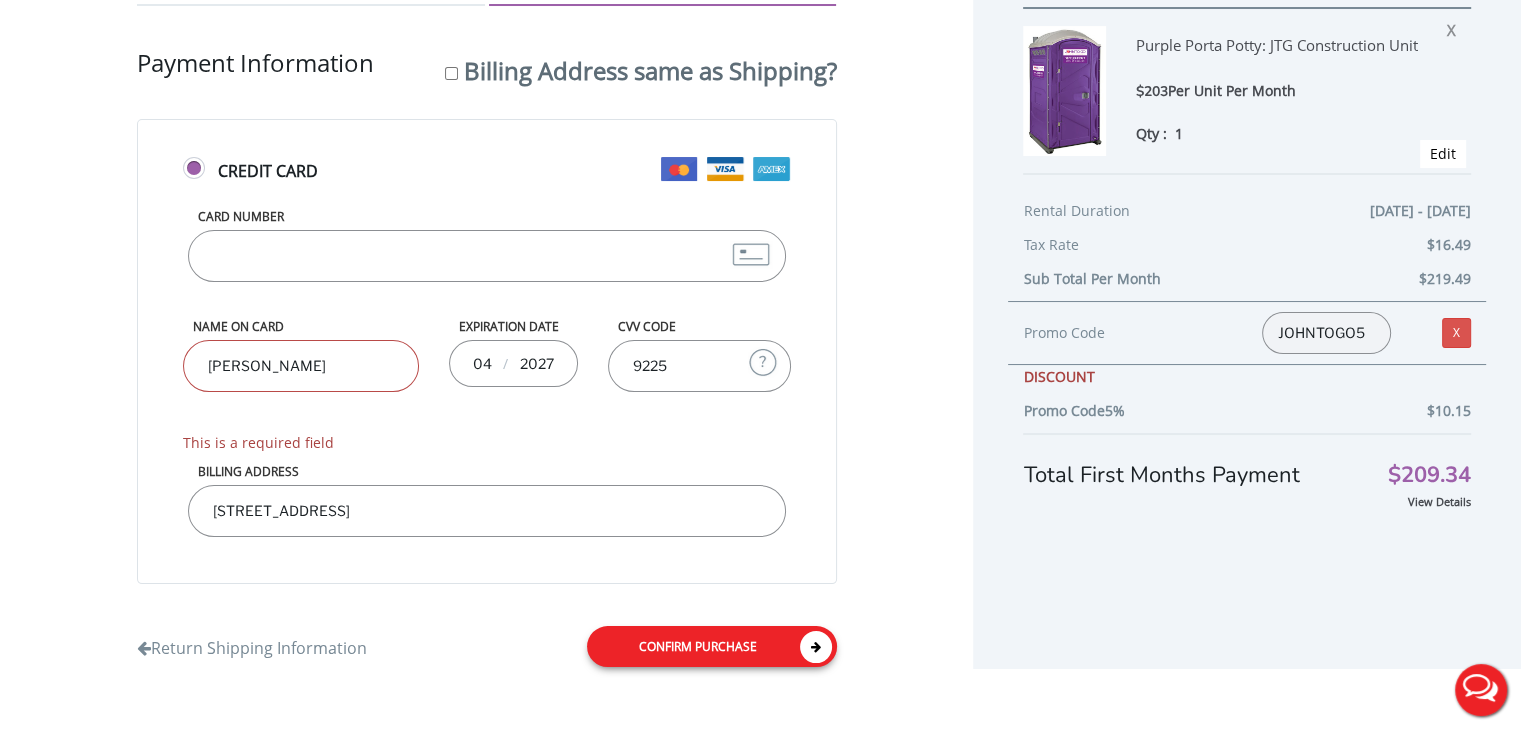 type on "[PERSON_NAME]" 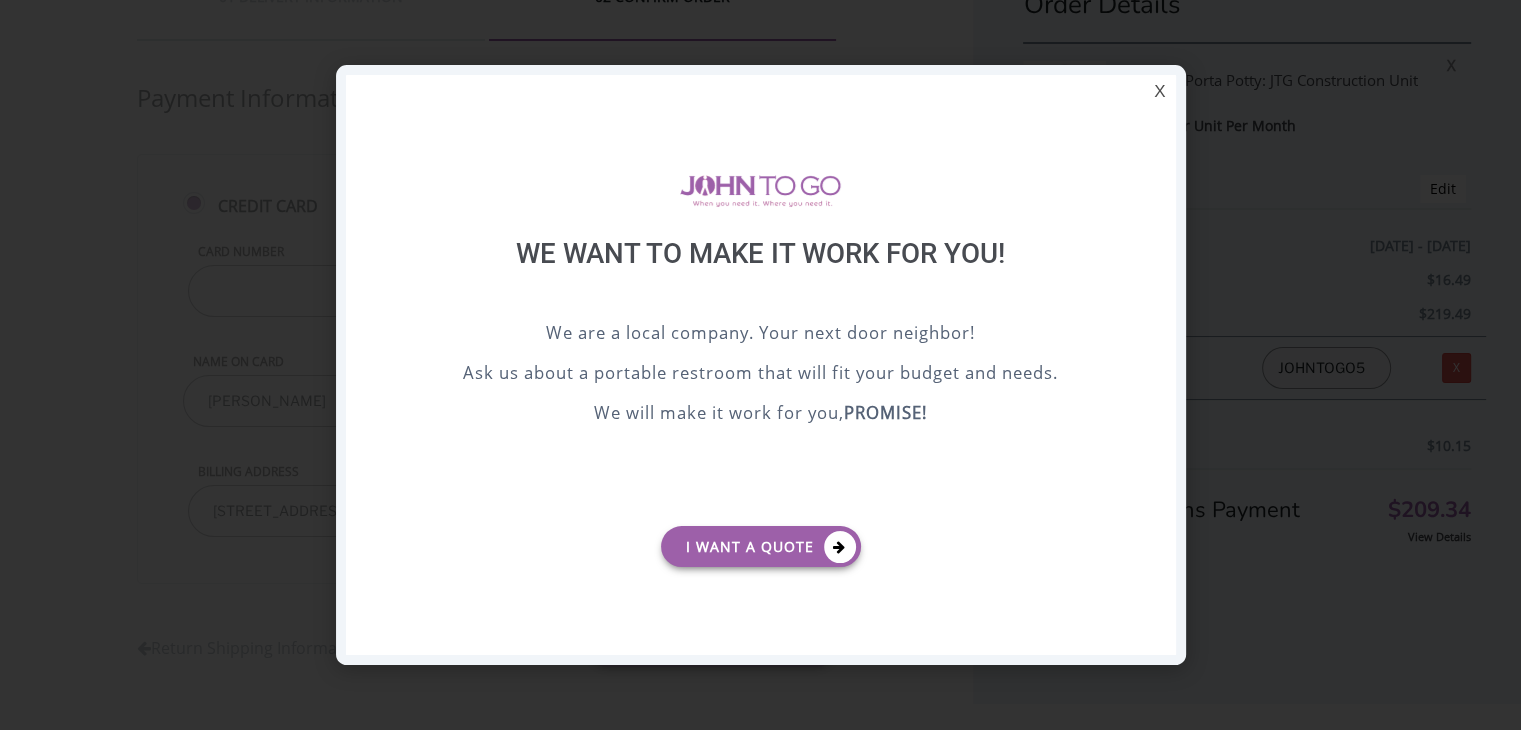 scroll, scrollTop: 0, scrollLeft: 0, axis: both 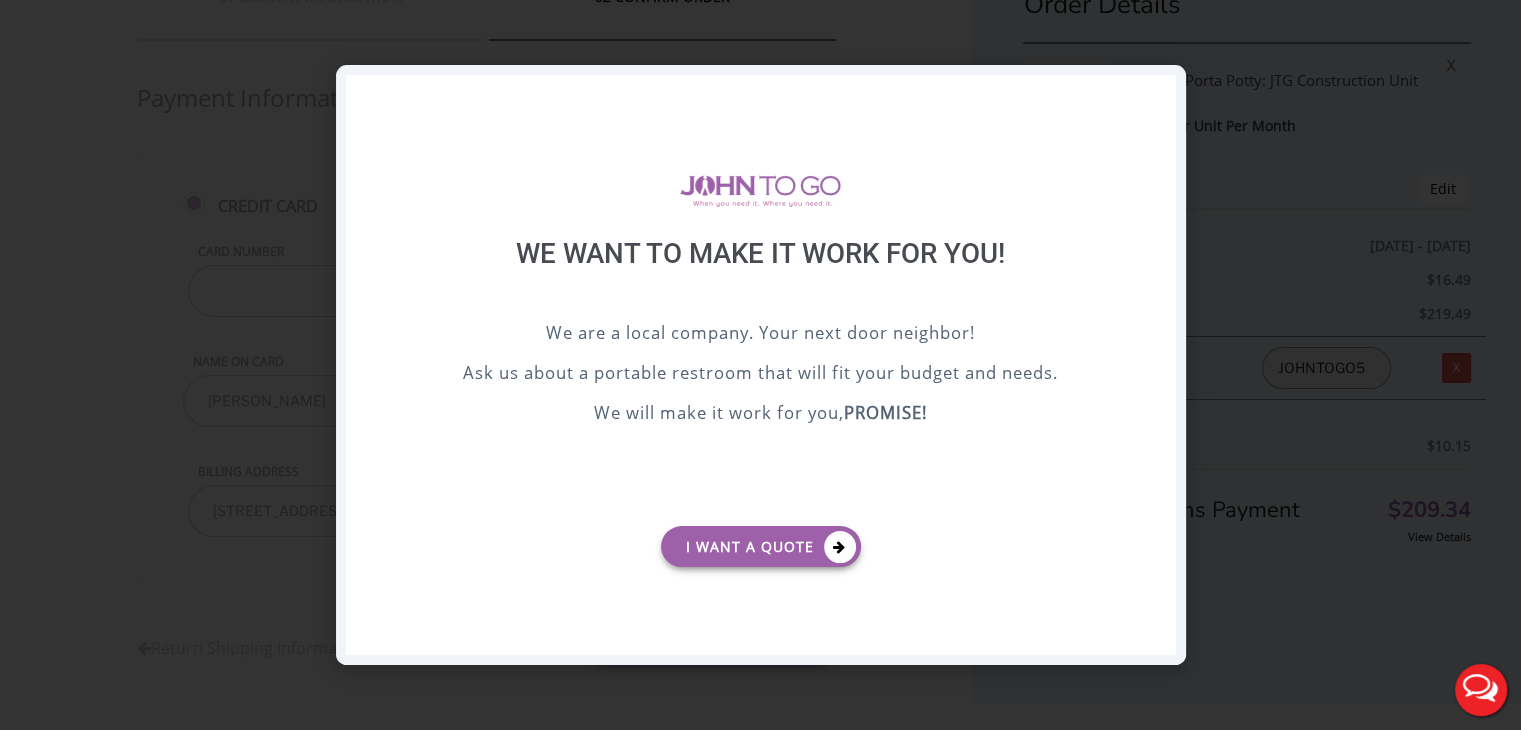 click on "X" at bounding box center [1159, 92] 